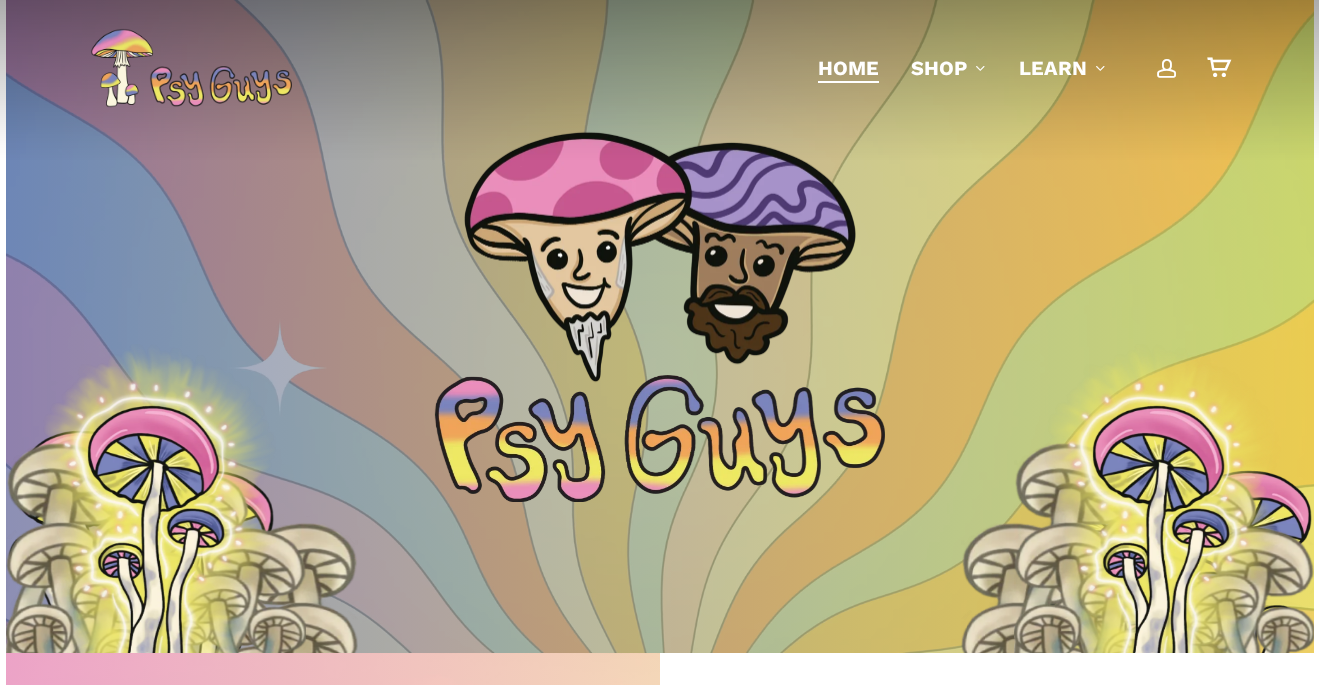 scroll, scrollTop: 0, scrollLeft: 0, axis: both 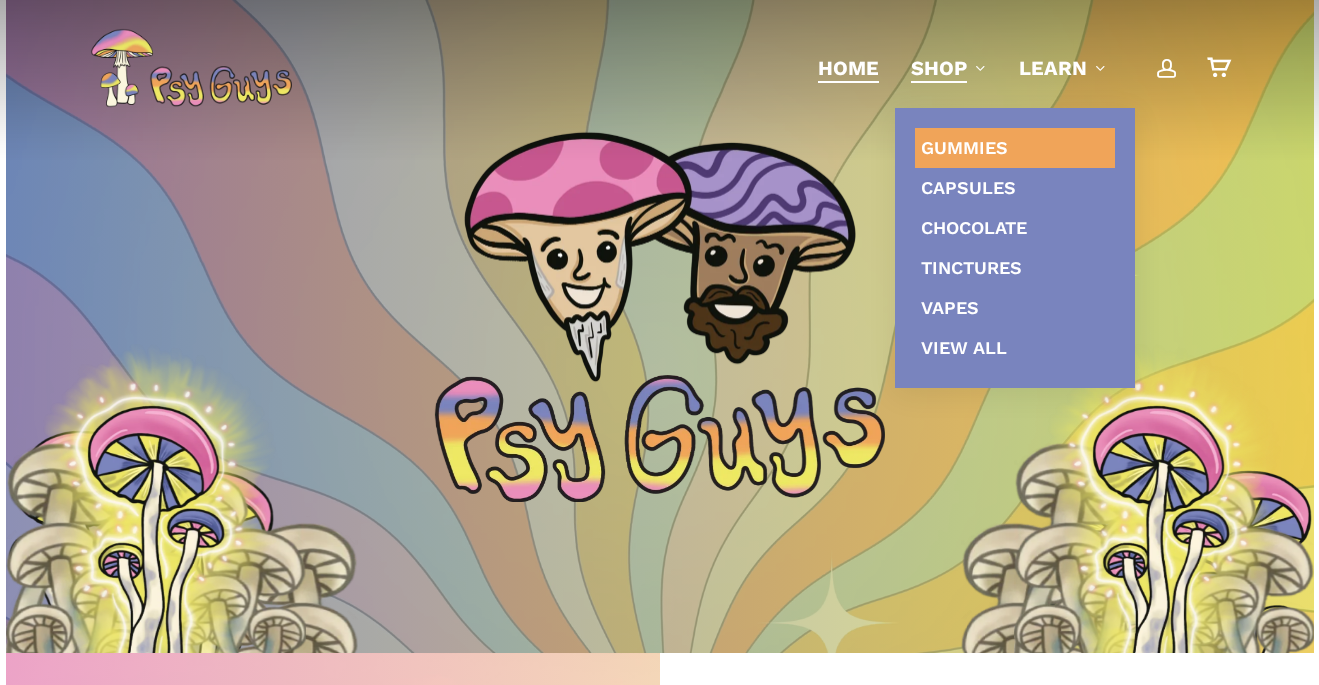click on "Gummies" at bounding box center (964, 147) 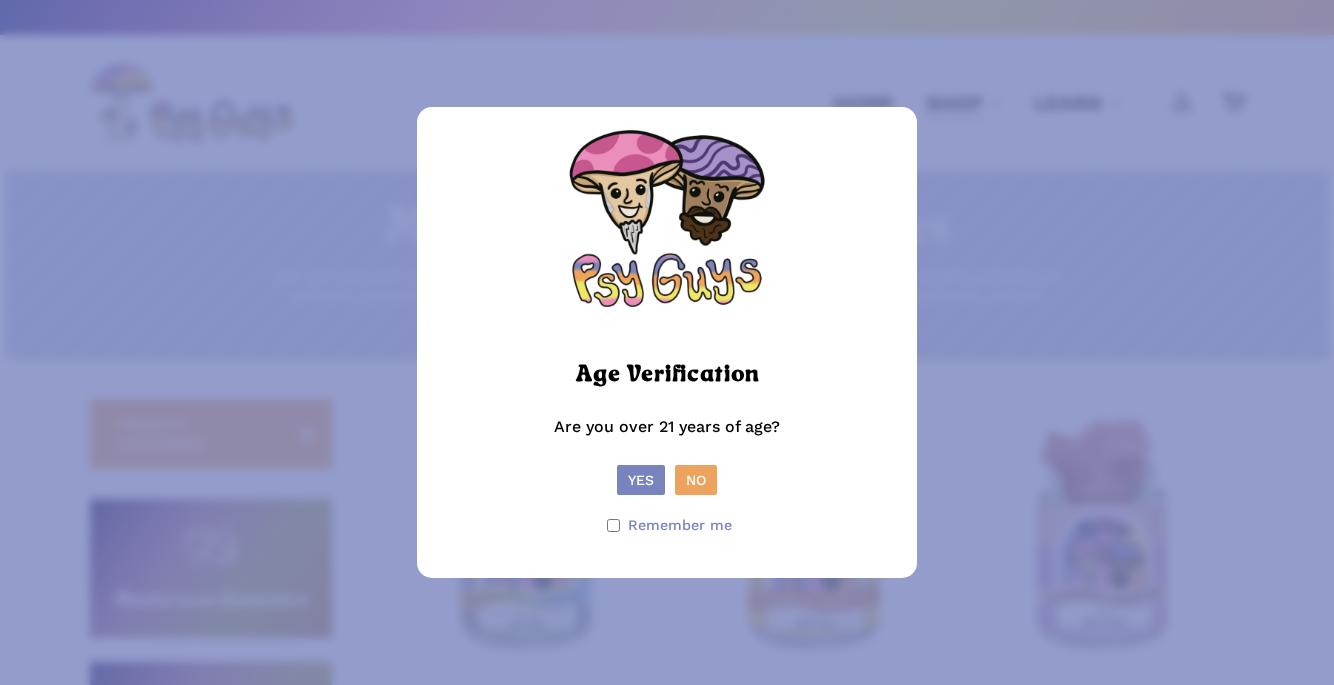 click on "Yes" at bounding box center [641, 480] 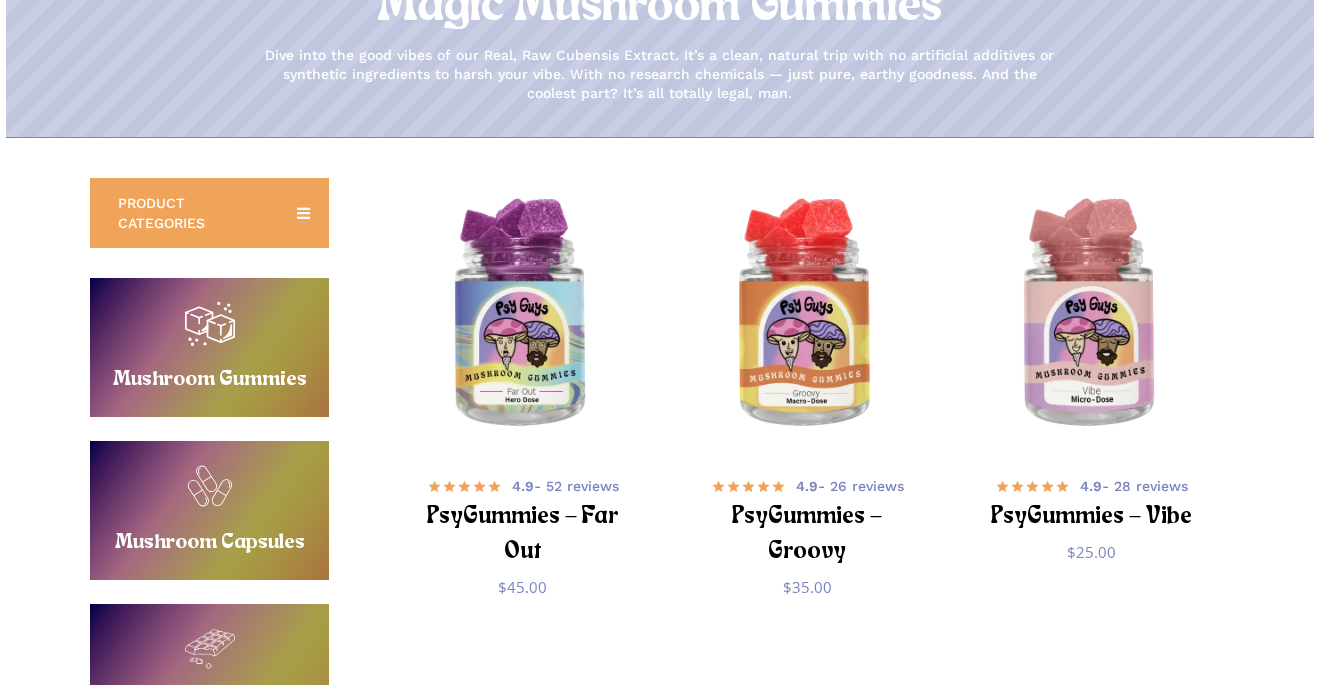 scroll, scrollTop: 269, scrollLeft: 0, axis: vertical 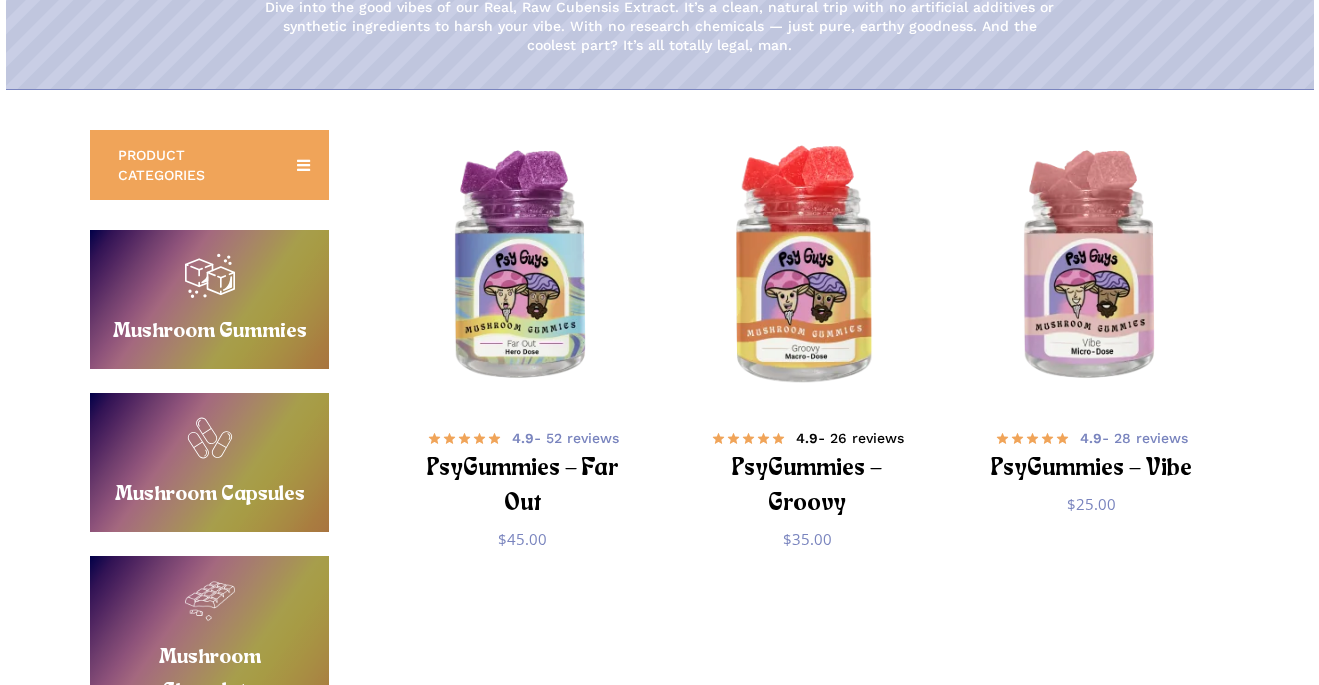 click on "PsyGummies – Groovy" at bounding box center [806, 487] 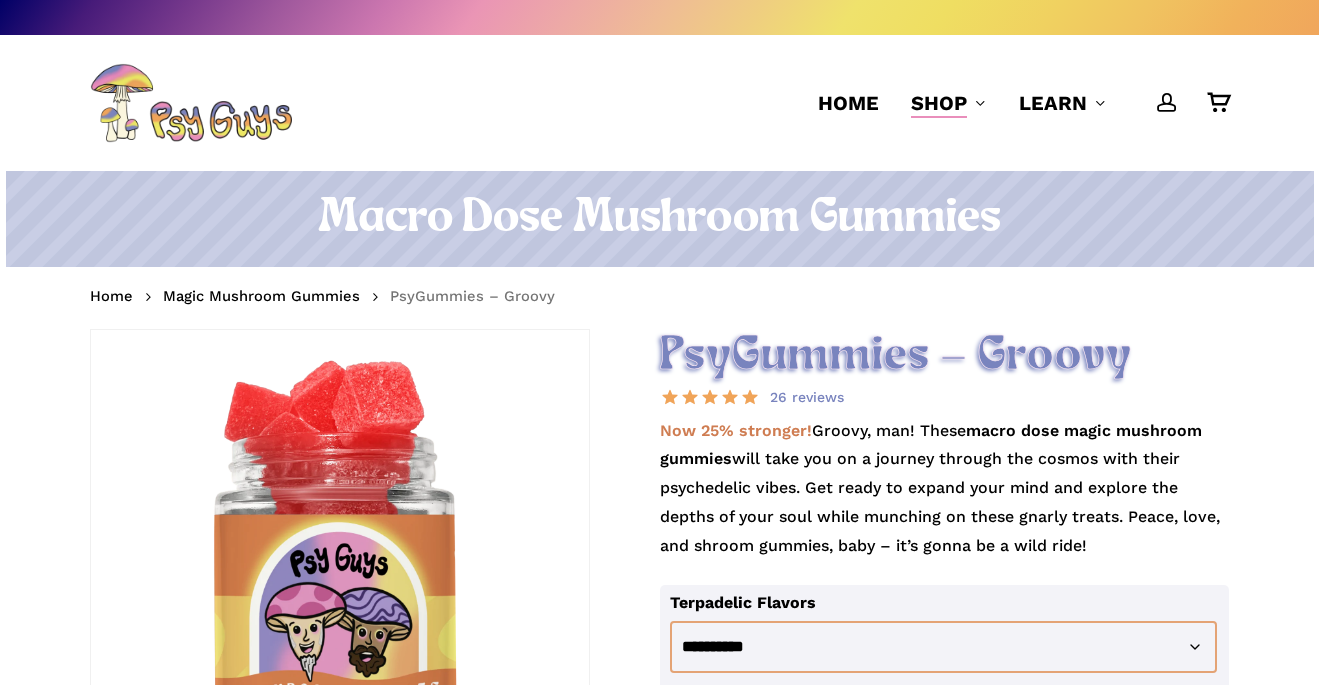 scroll, scrollTop: 209, scrollLeft: 0, axis: vertical 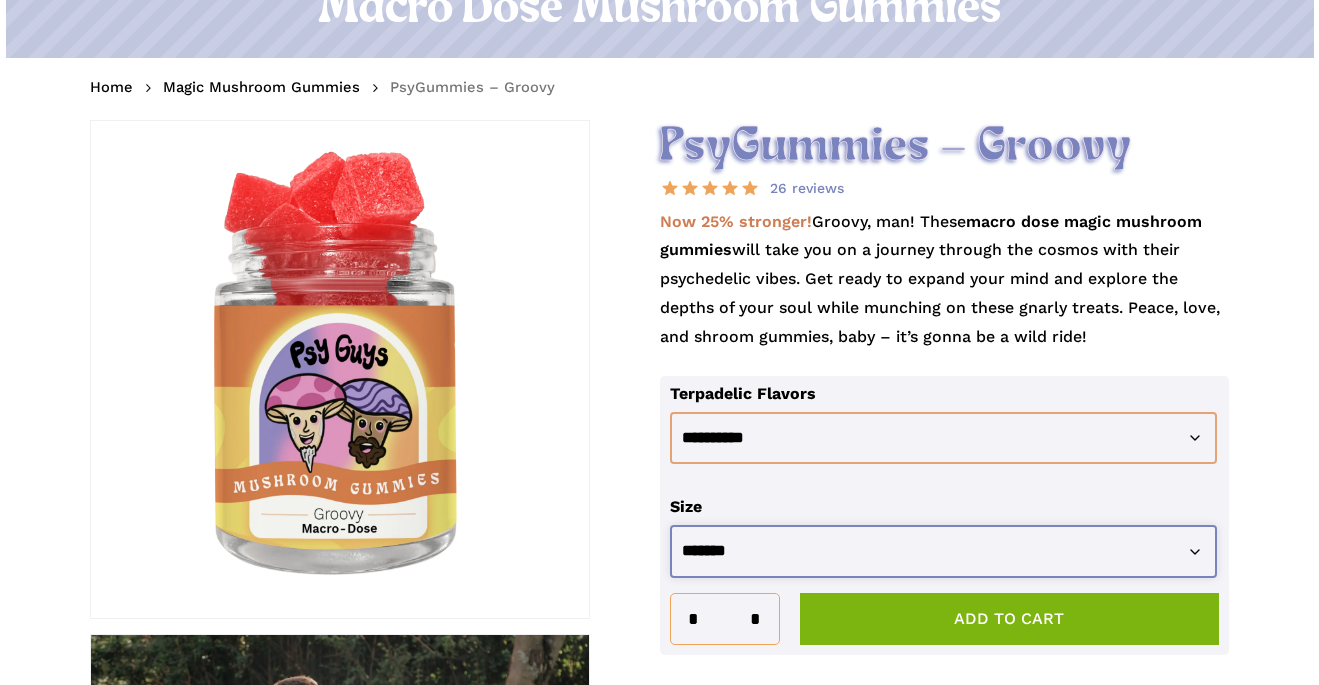 click on "**********" 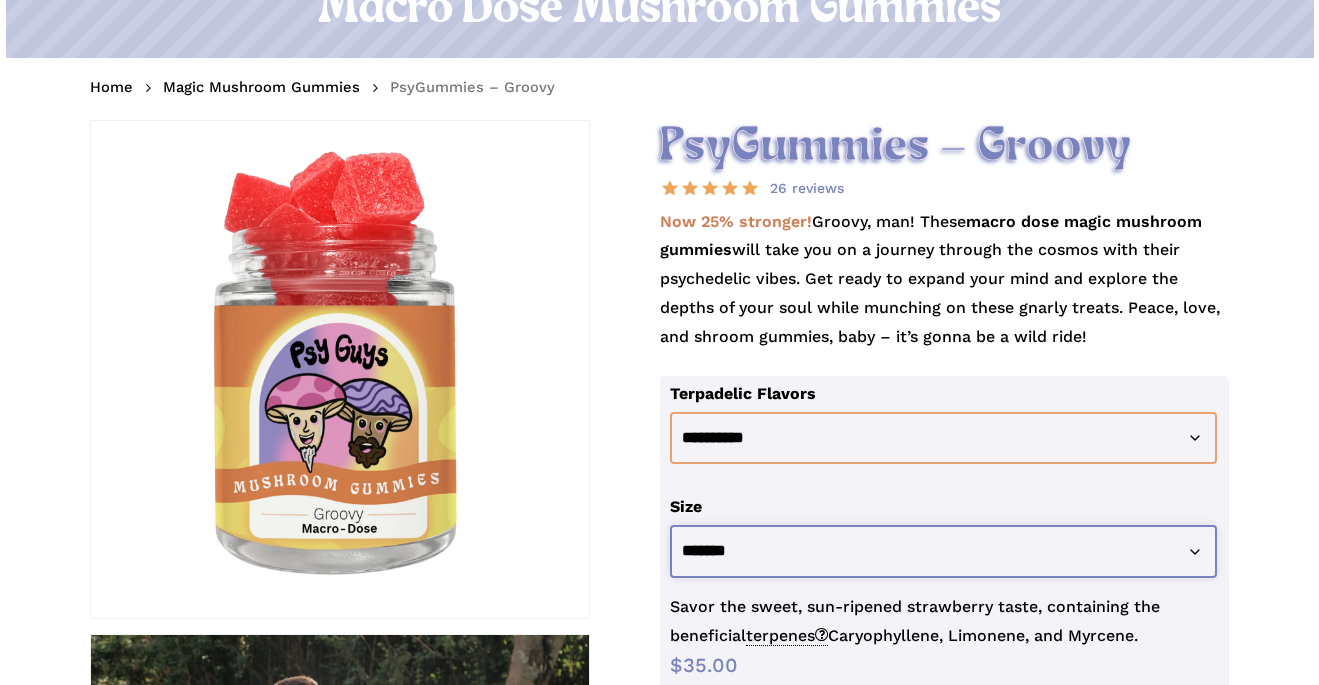 scroll, scrollTop: 209, scrollLeft: 0, axis: vertical 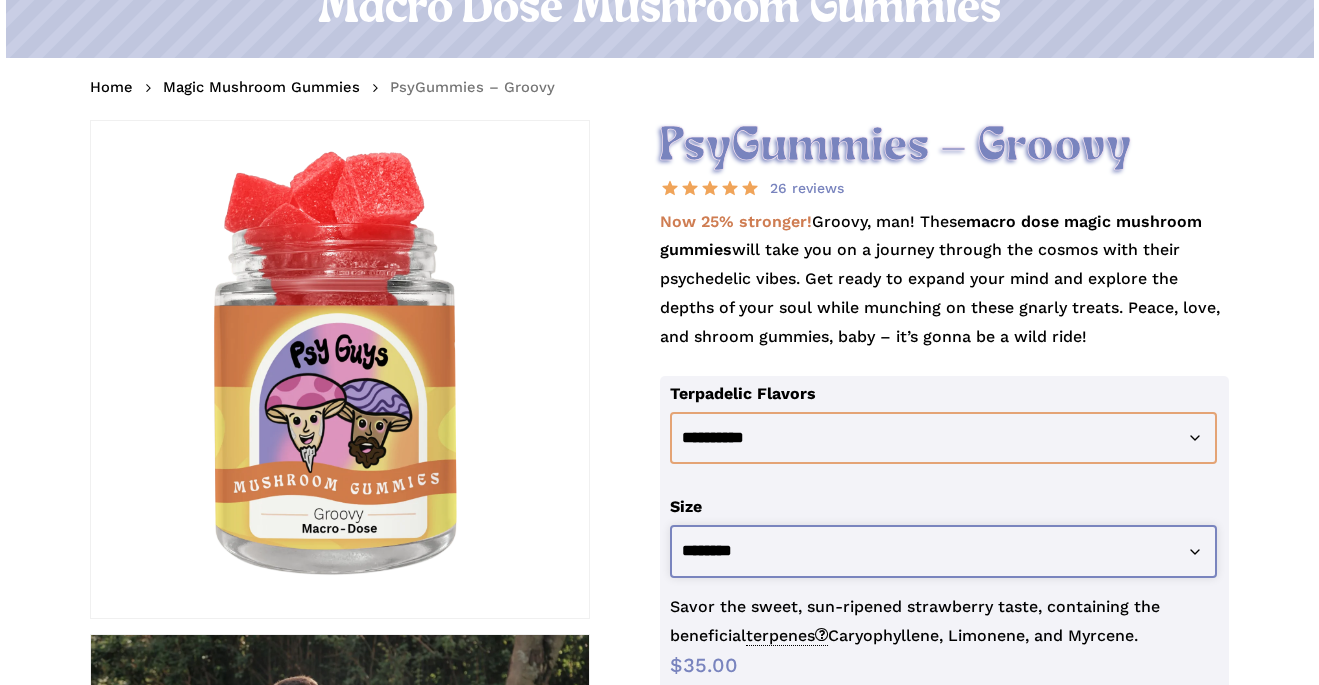 select on "********" 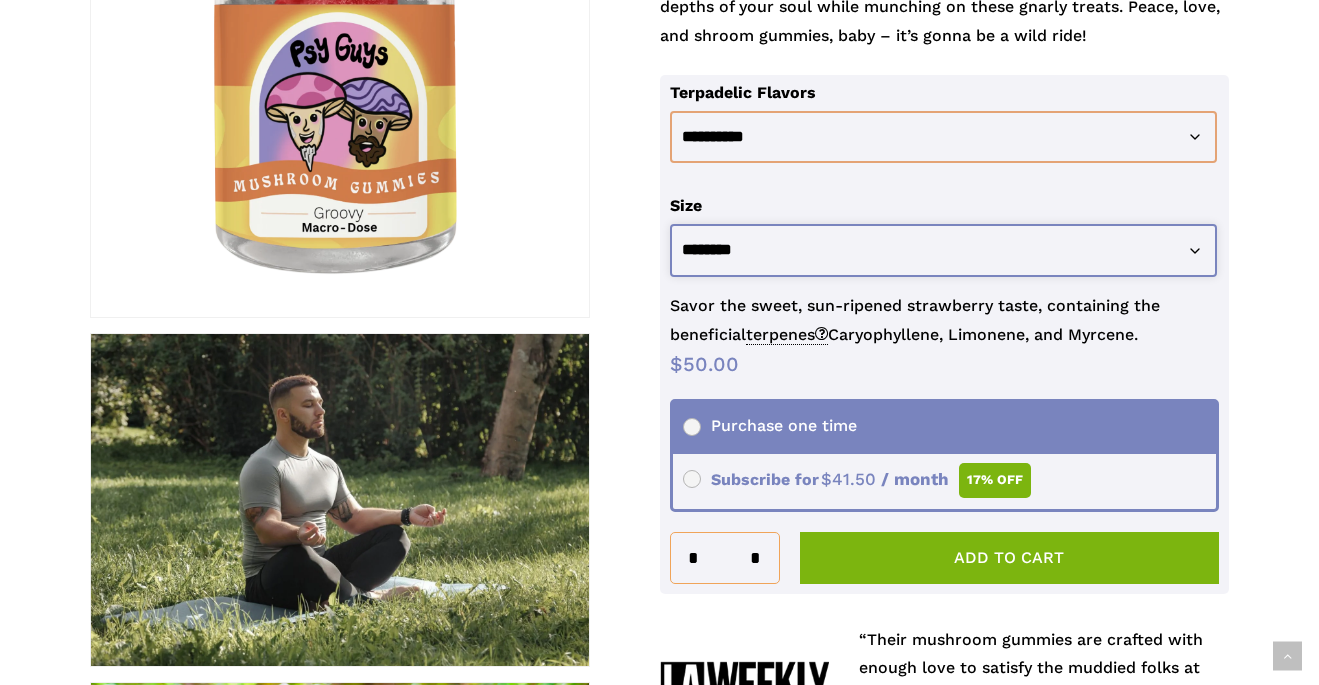scroll, scrollTop: 516, scrollLeft: 0, axis: vertical 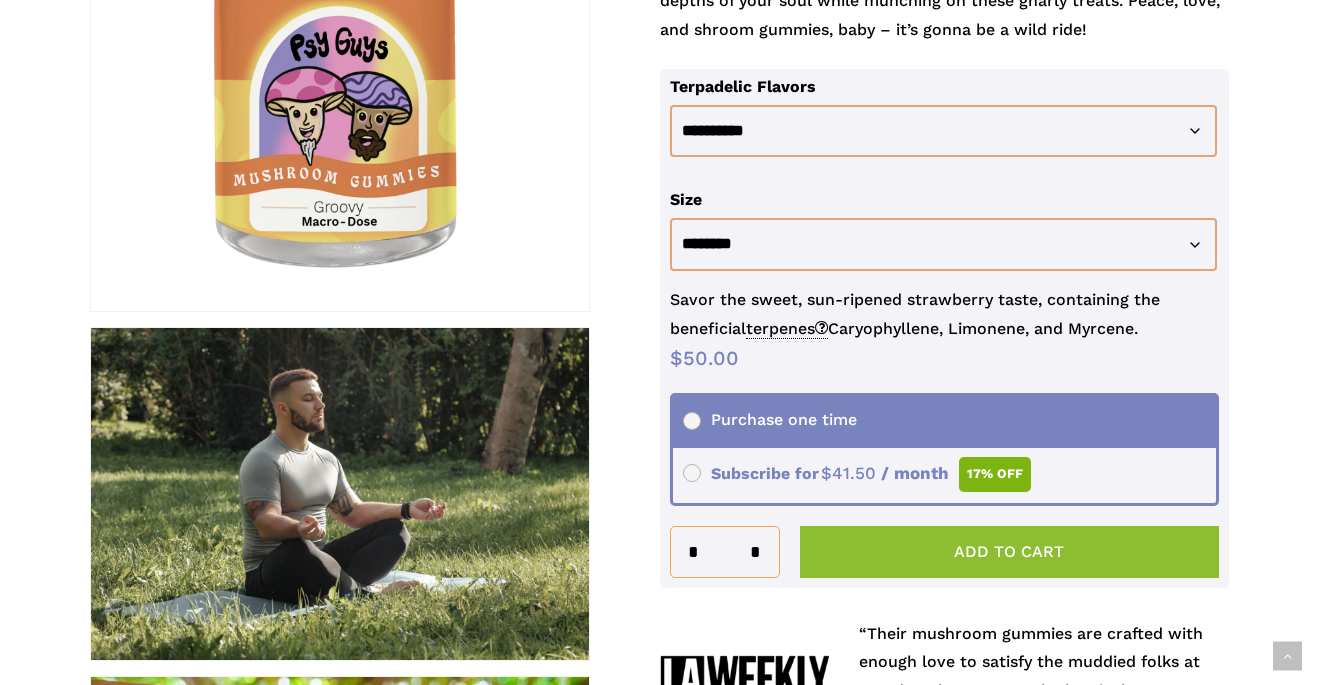 click on "Add to cart" 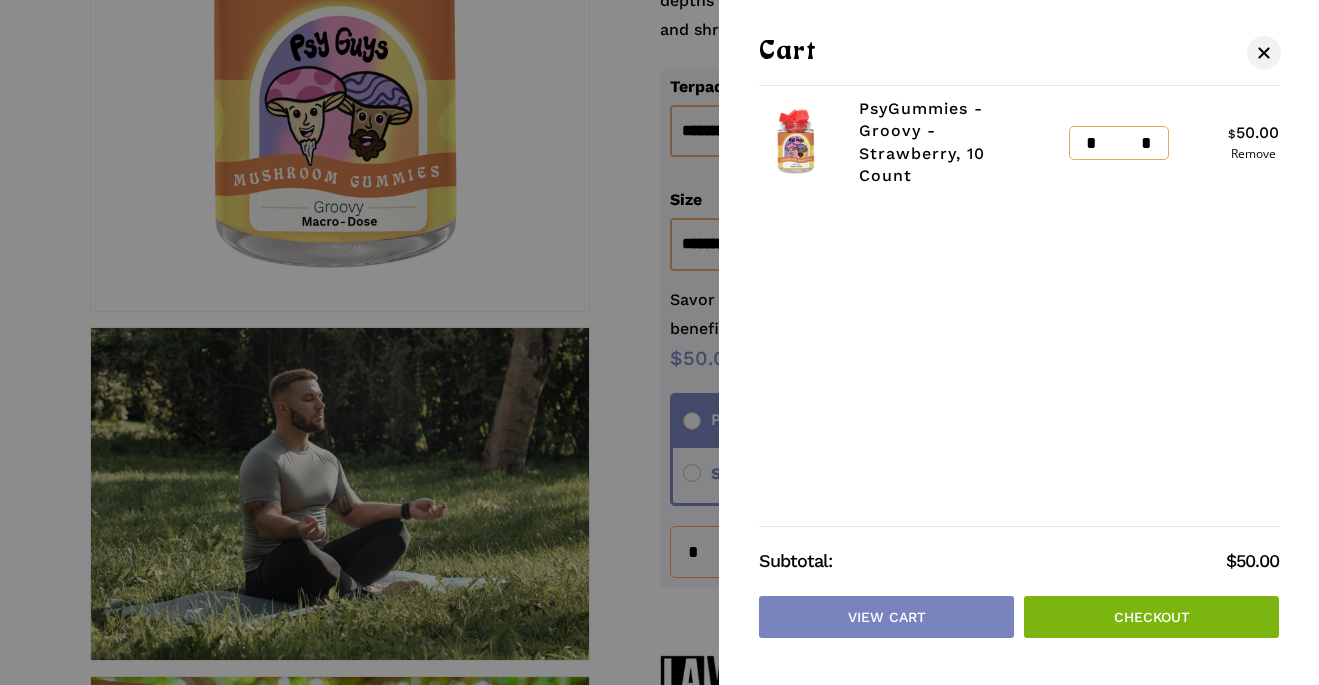 click on "Checkout" at bounding box center (1151, 617) 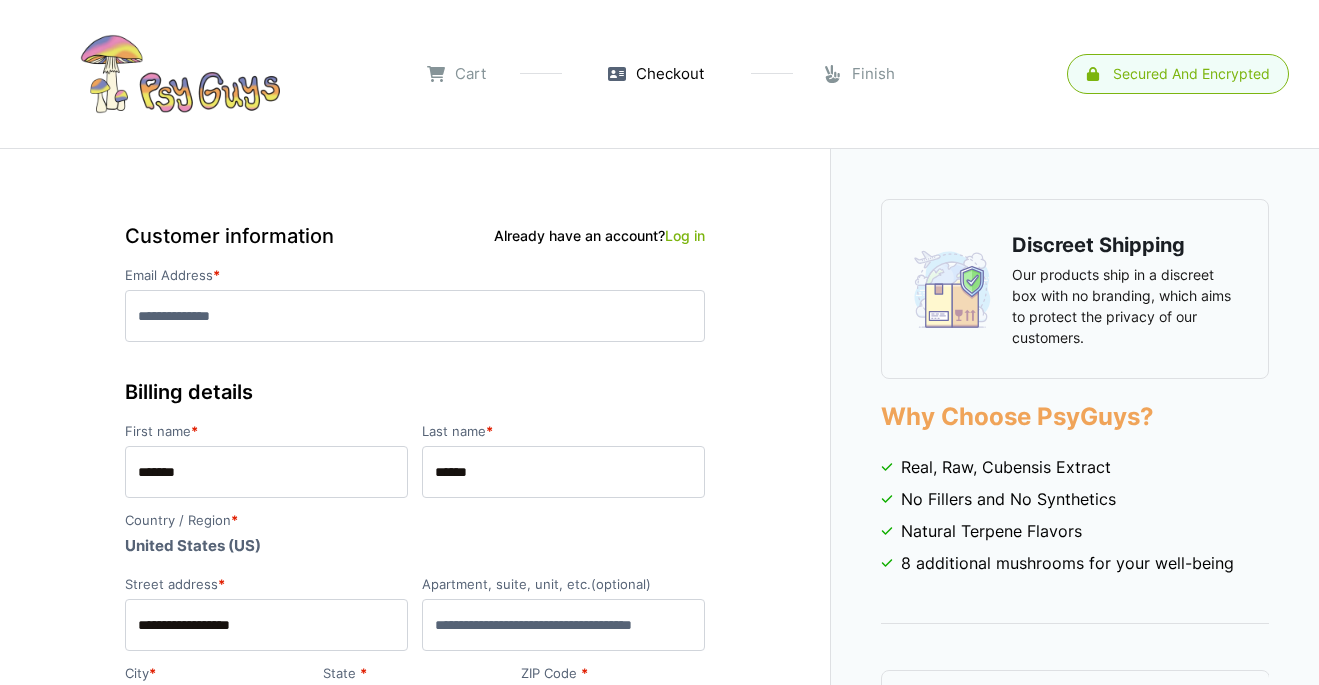 select on "**" 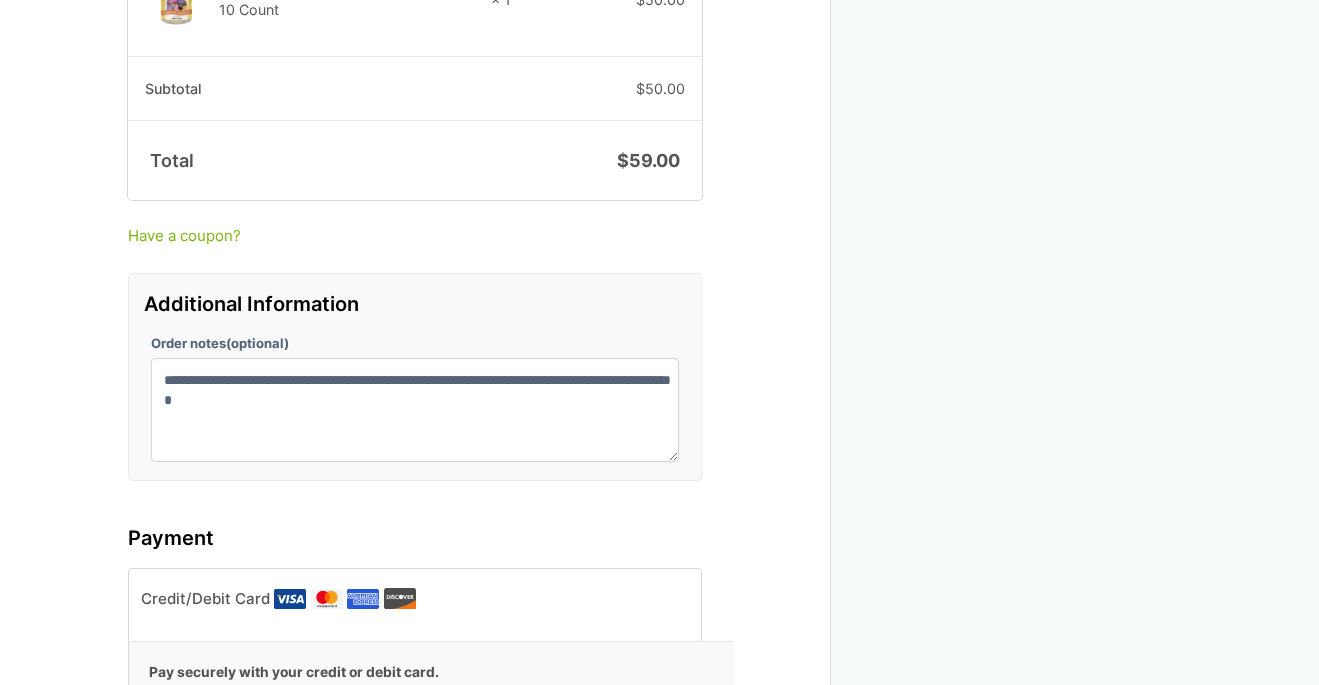 scroll, scrollTop: 1632, scrollLeft: 0, axis: vertical 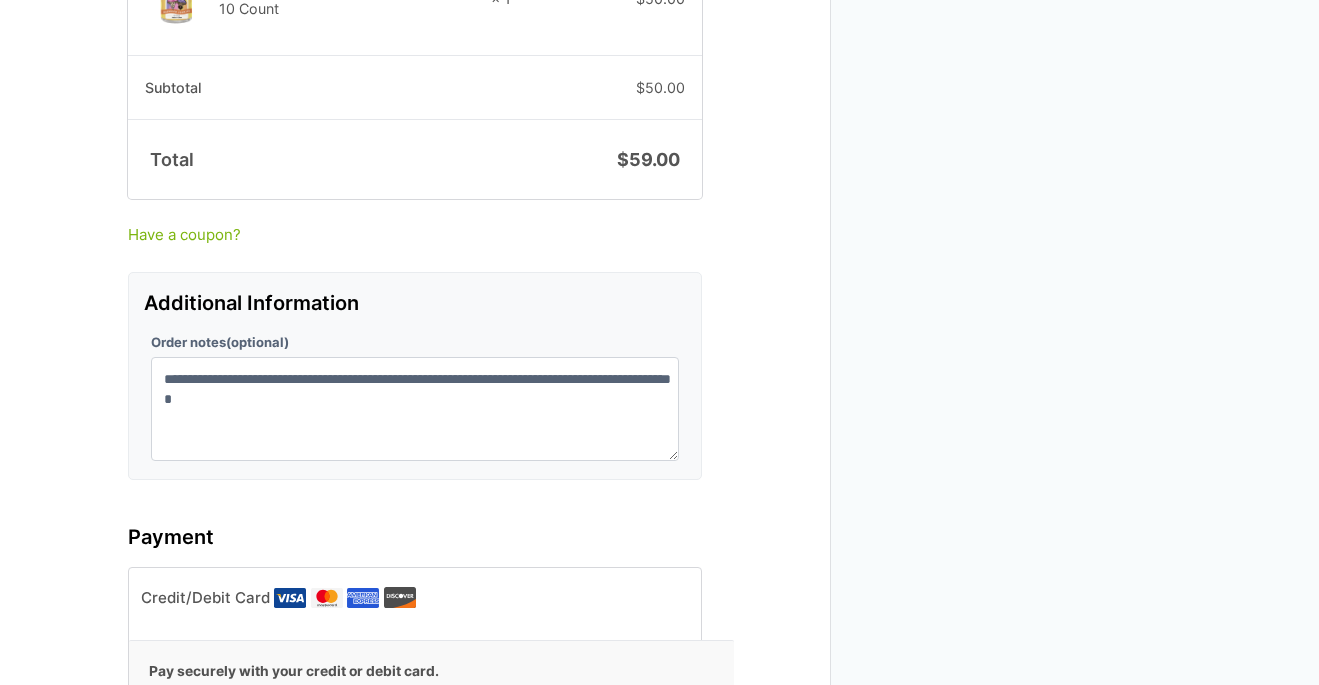 type on "**********" 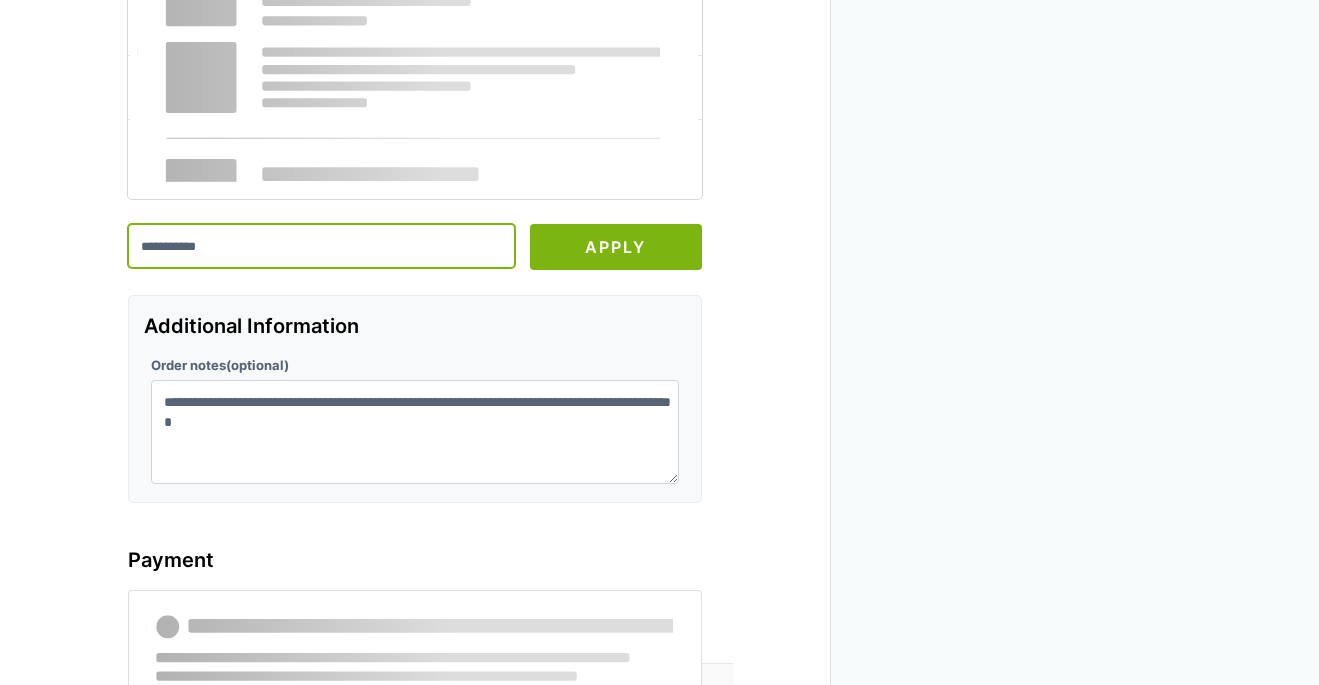 click at bounding box center (321, 246) 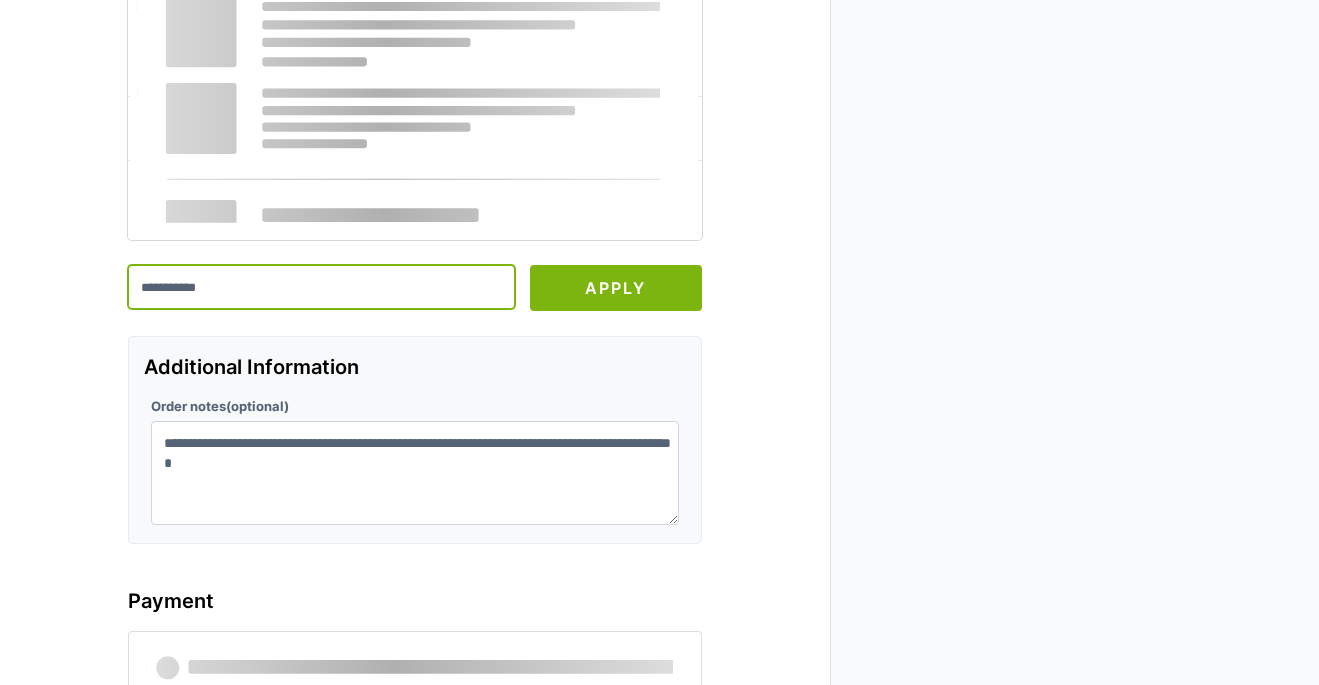 scroll, scrollTop: 1790, scrollLeft: 0, axis: vertical 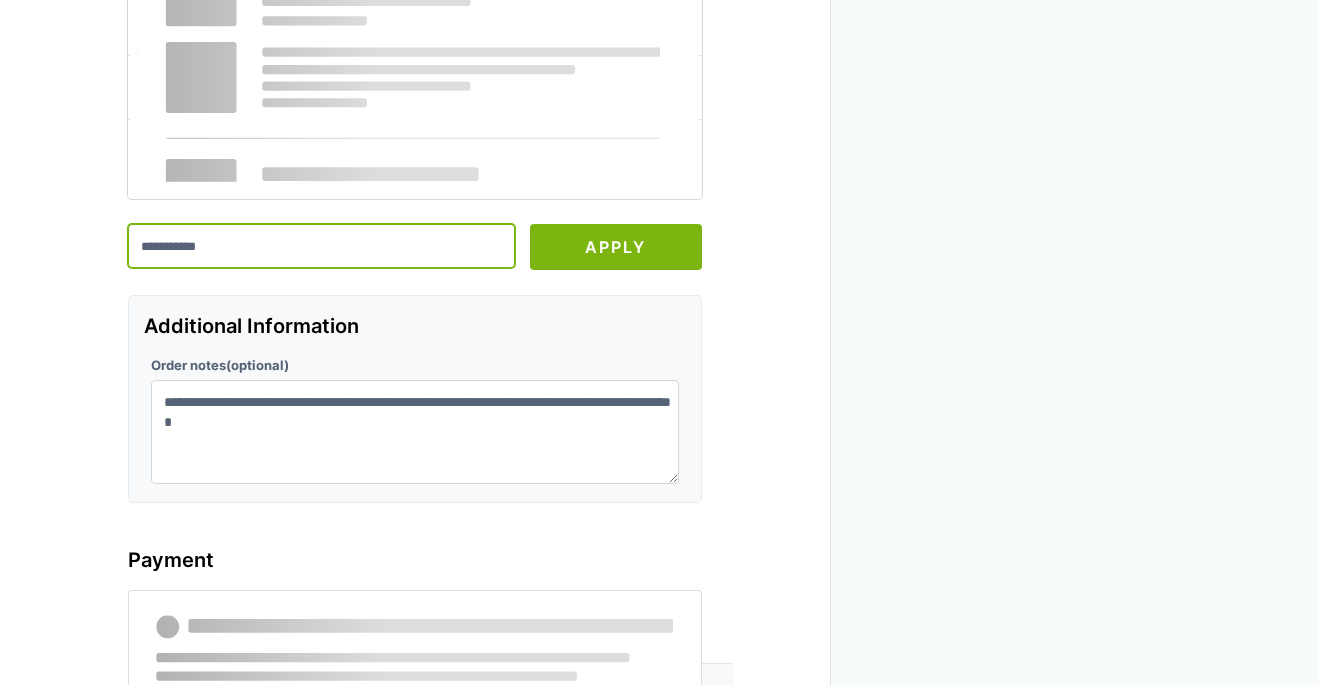 click at bounding box center (321, 246) 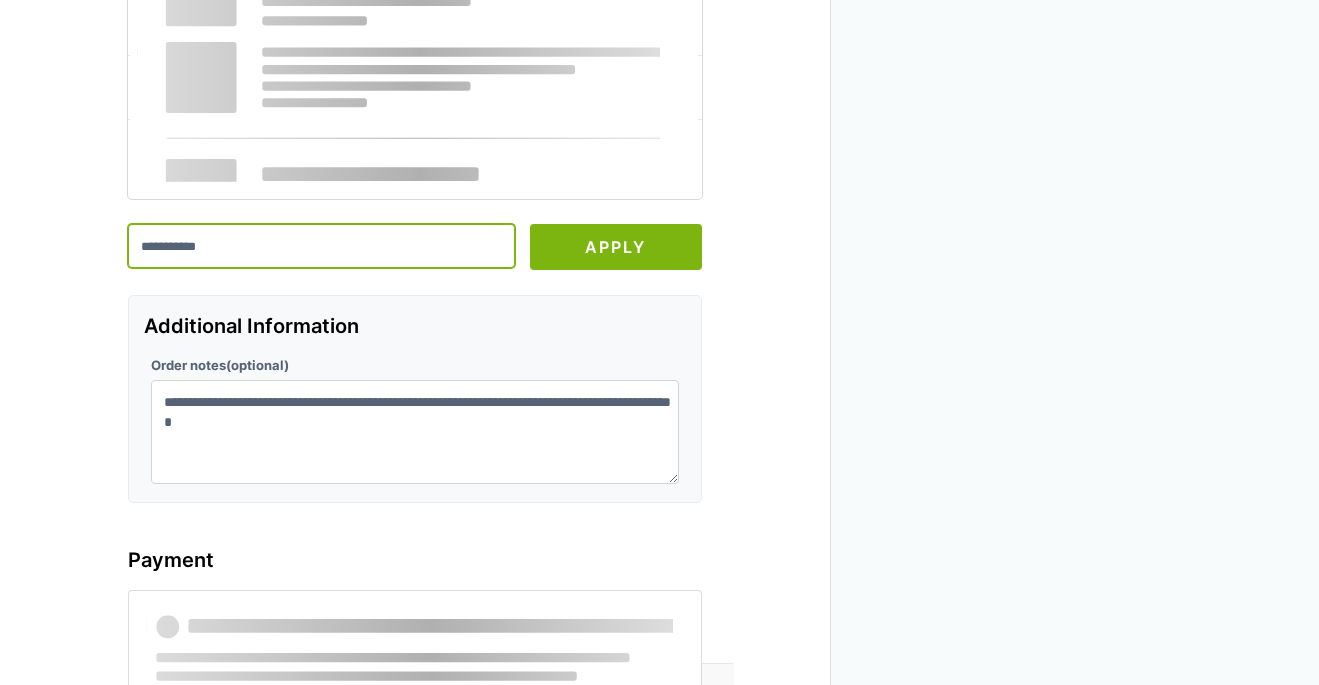 paste on "********" 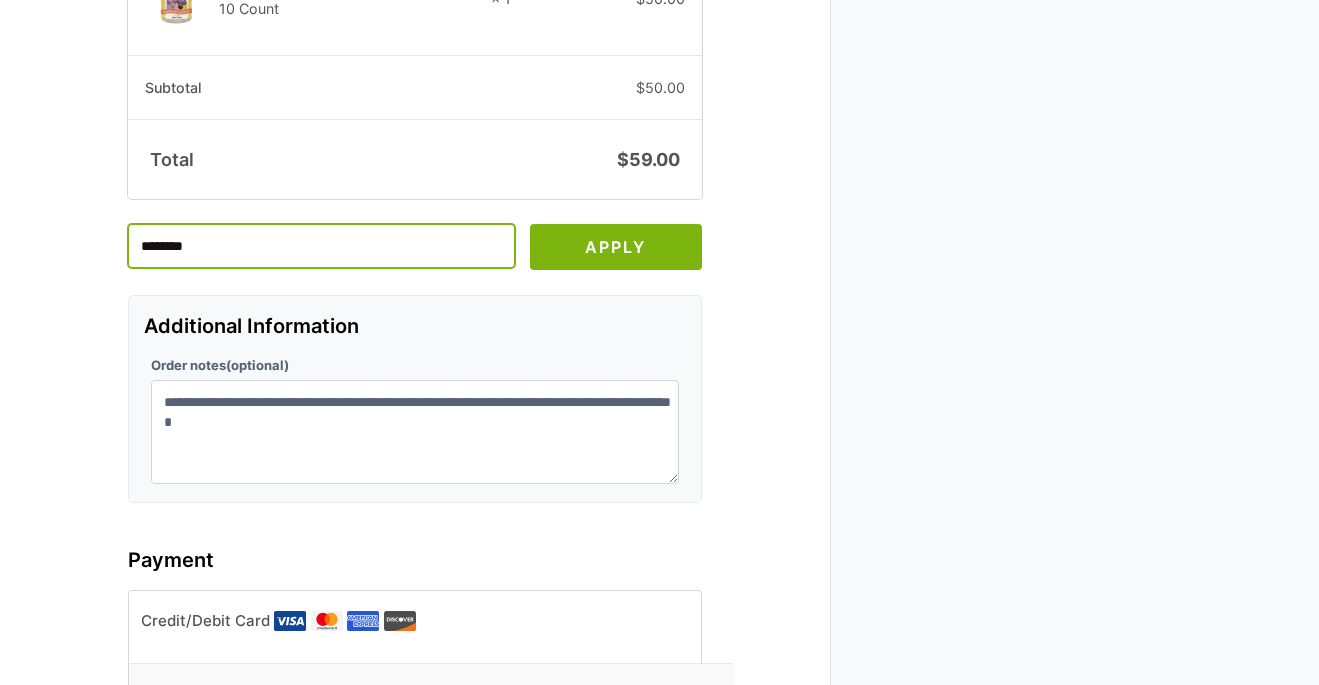 scroll, scrollTop: 1789, scrollLeft: 0, axis: vertical 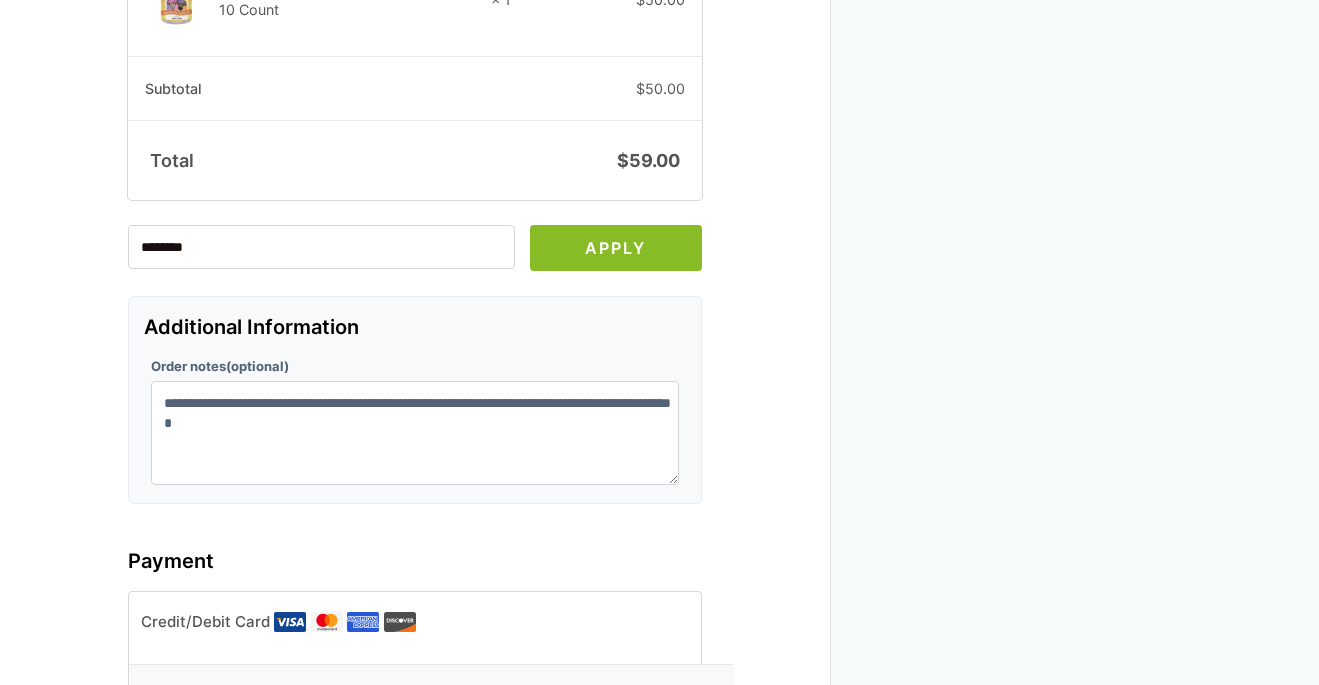 click on "Apply" at bounding box center (616, 248) 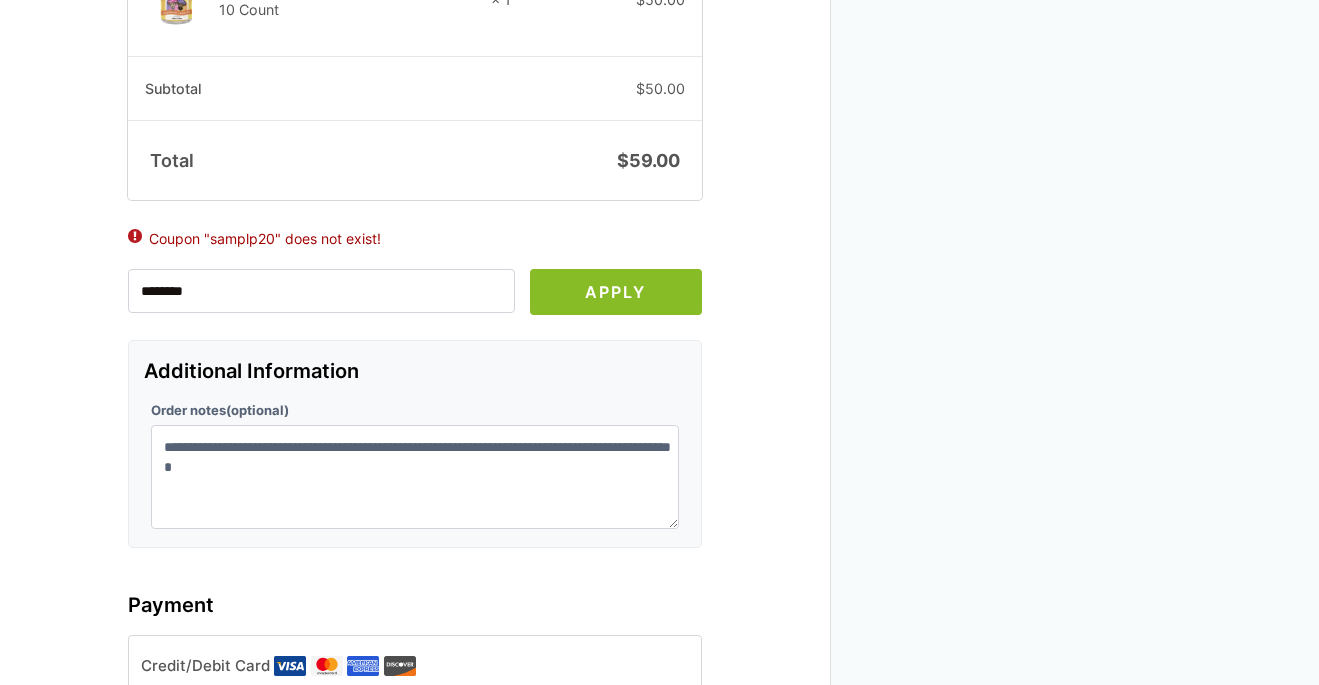 click on "Apply" at bounding box center (616, 292) 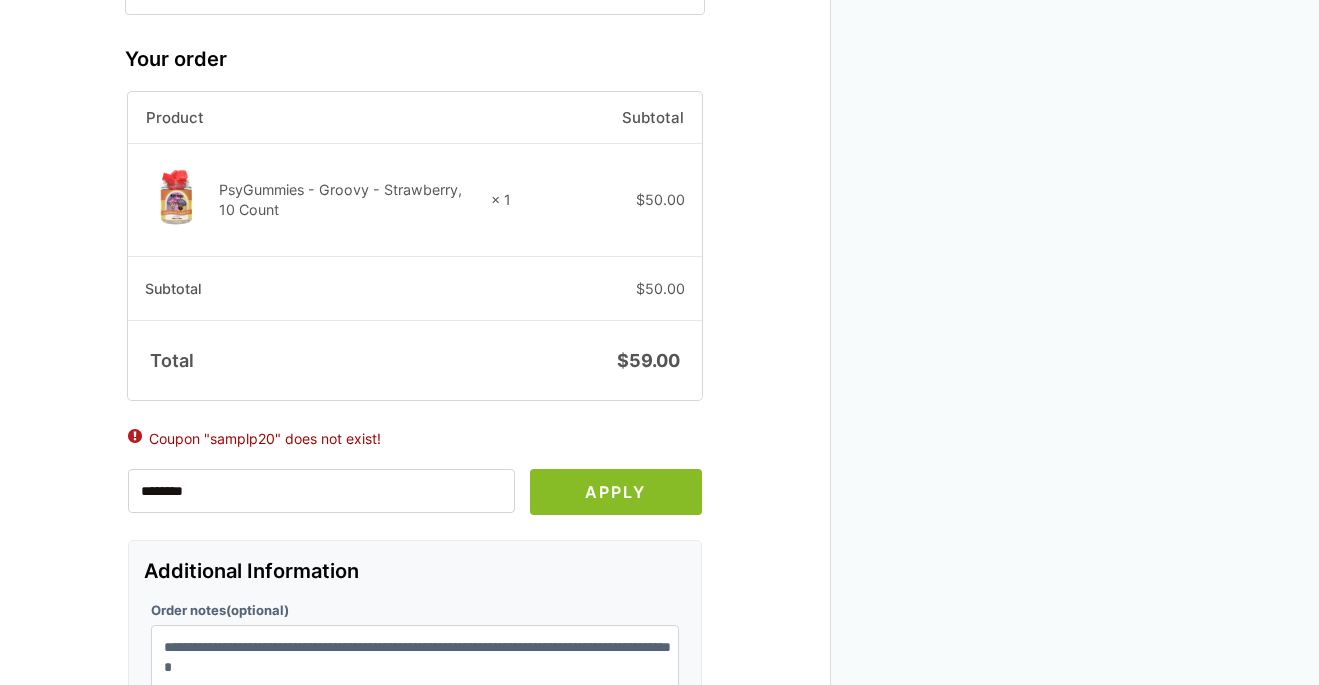 scroll, scrollTop: 1576, scrollLeft: 0, axis: vertical 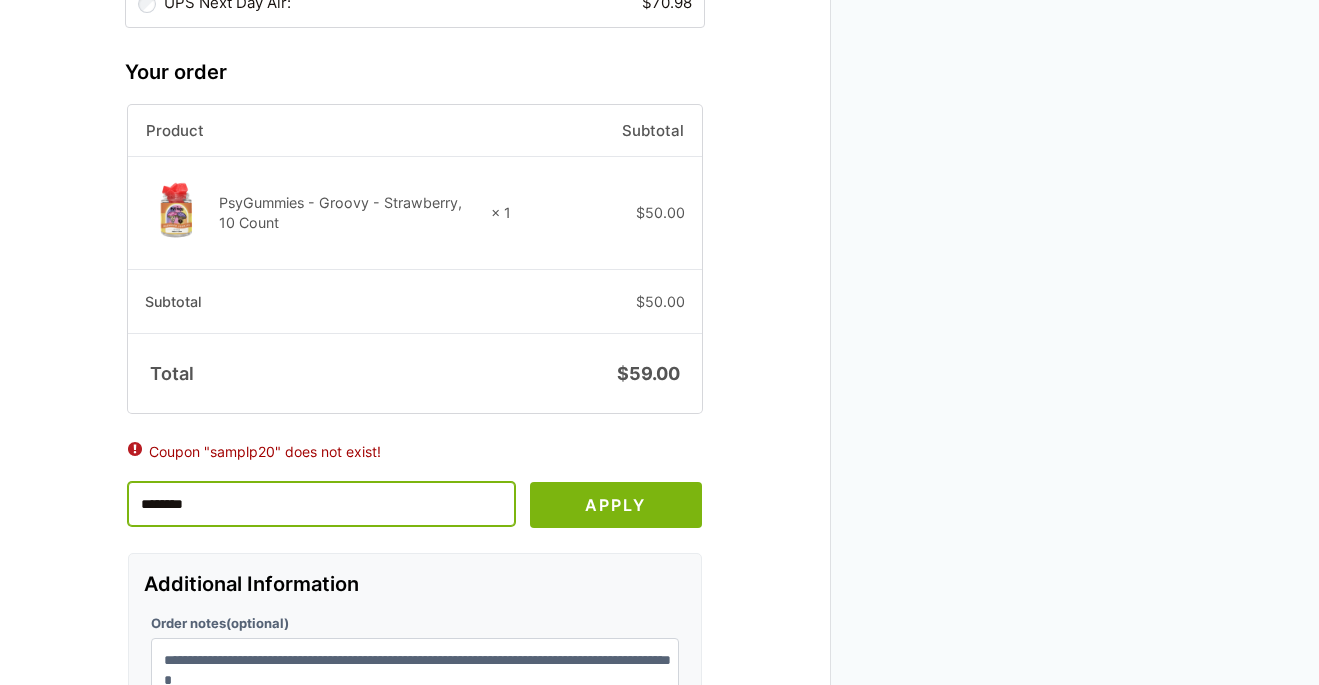 drag, startPoint x: 254, startPoint y: 471, endPoint x: 104, endPoint y: 460, distance: 150.40279 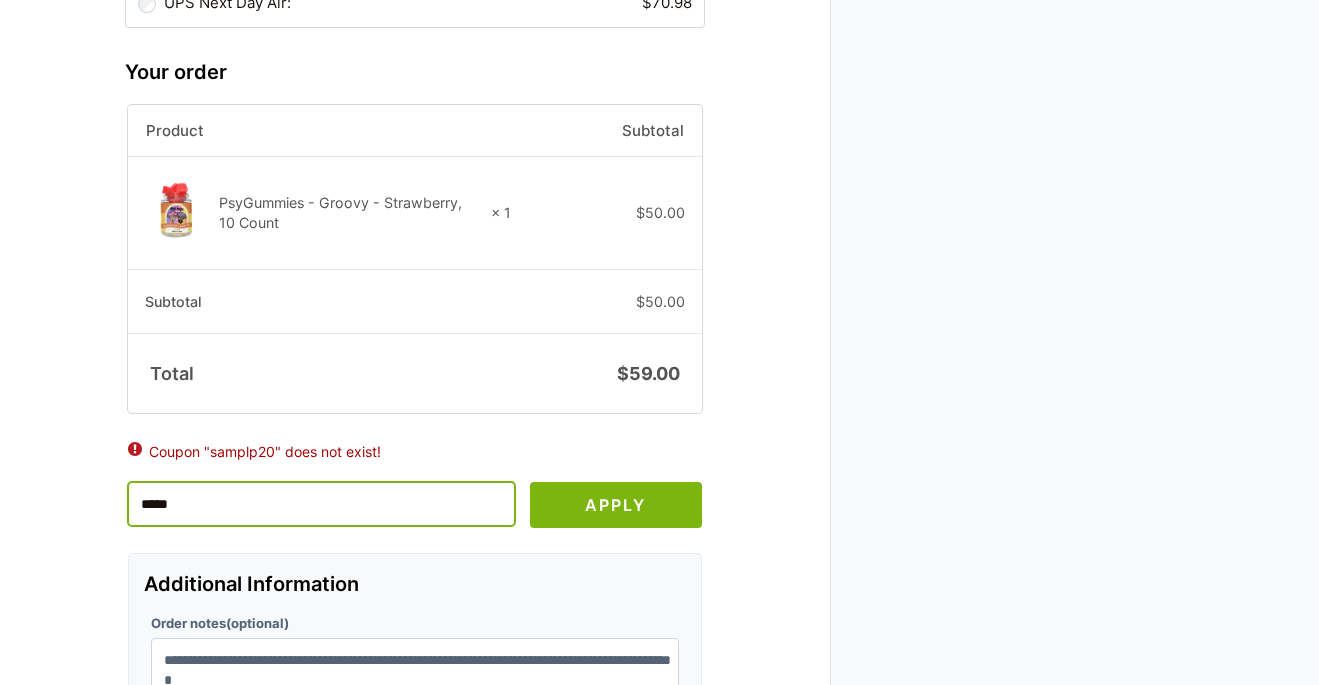 type on "*****" 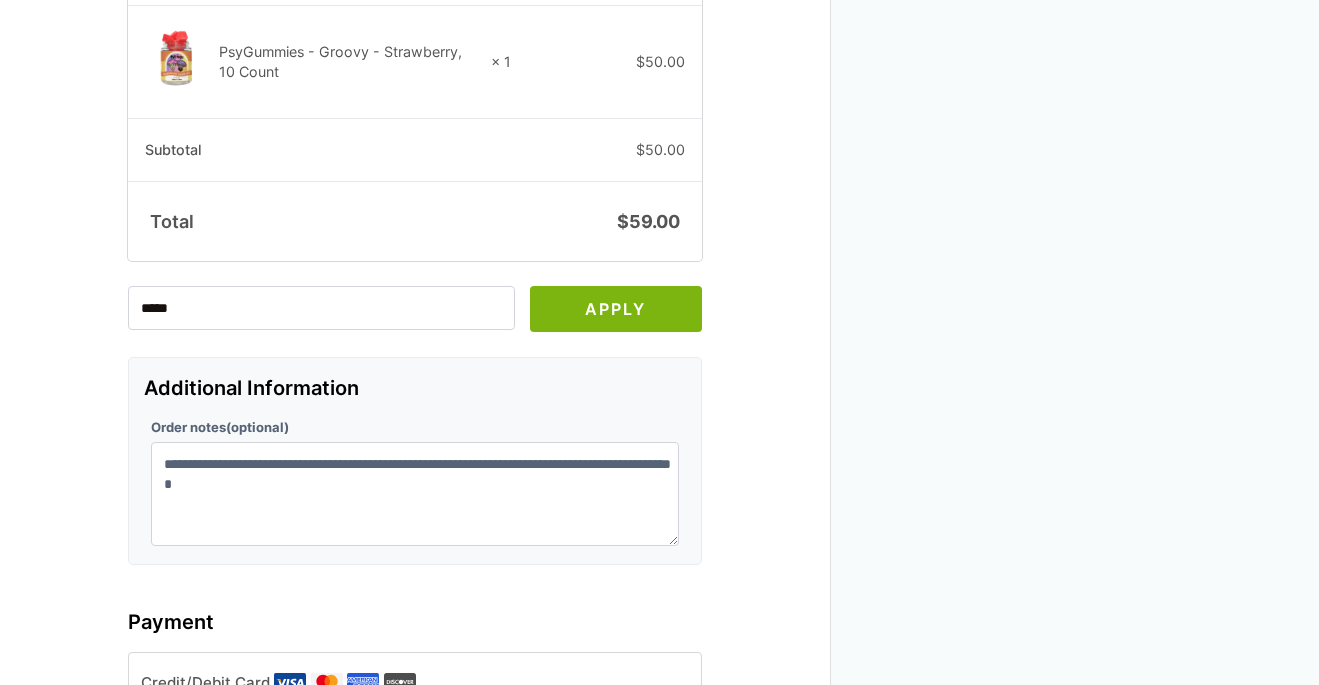 scroll, scrollTop: 1914, scrollLeft: 0, axis: vertical 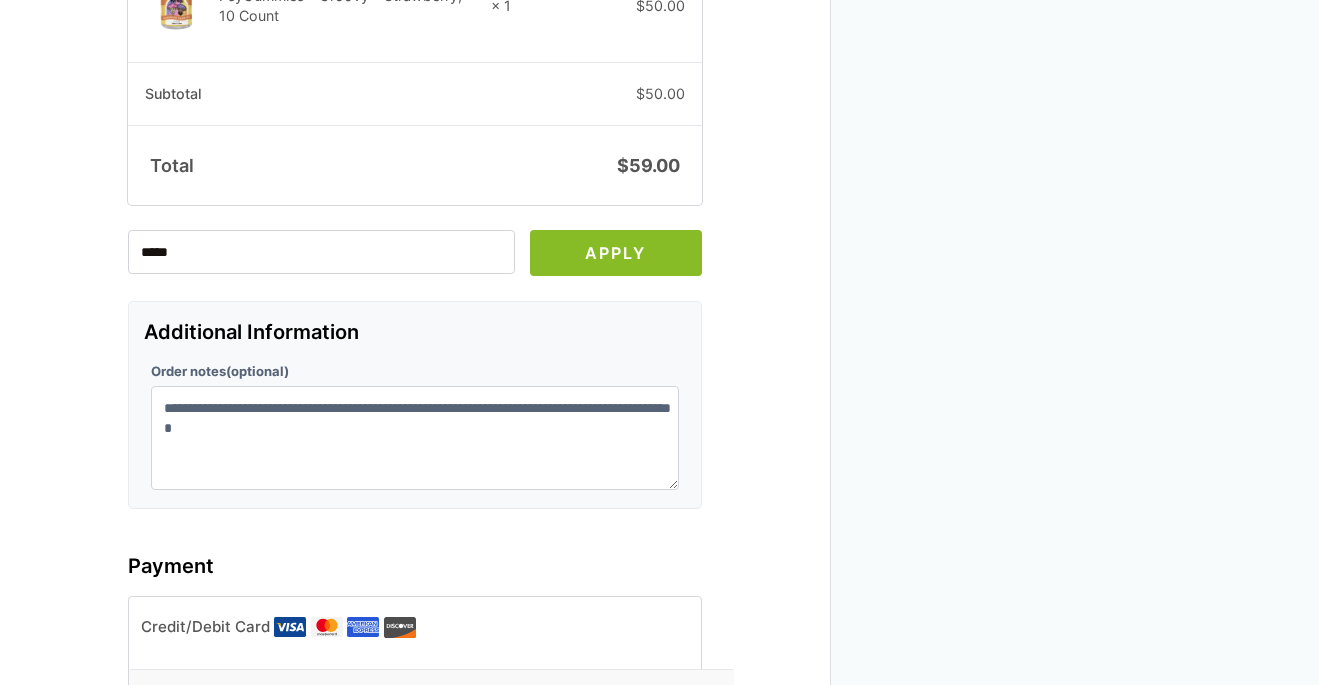 click on "Apply" at bounding box center (616, 253) 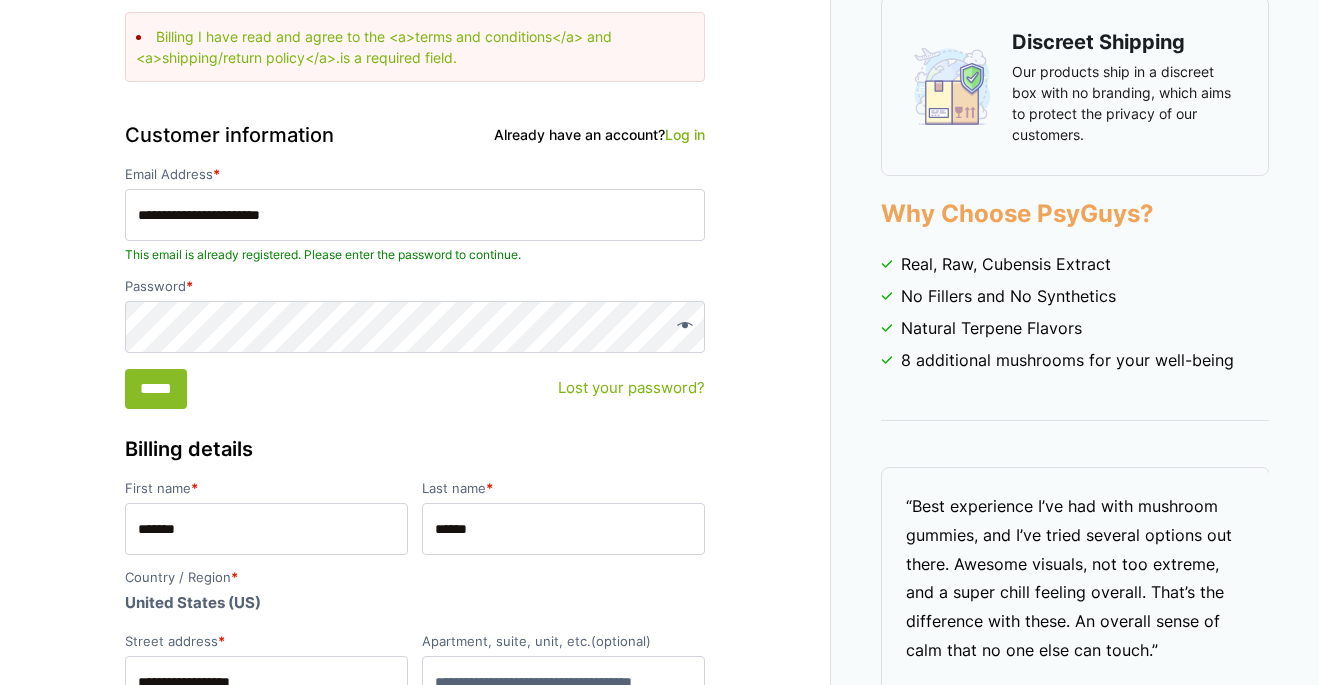 scroll, scrollTop: 0, scrollLeft: 0, axis: both 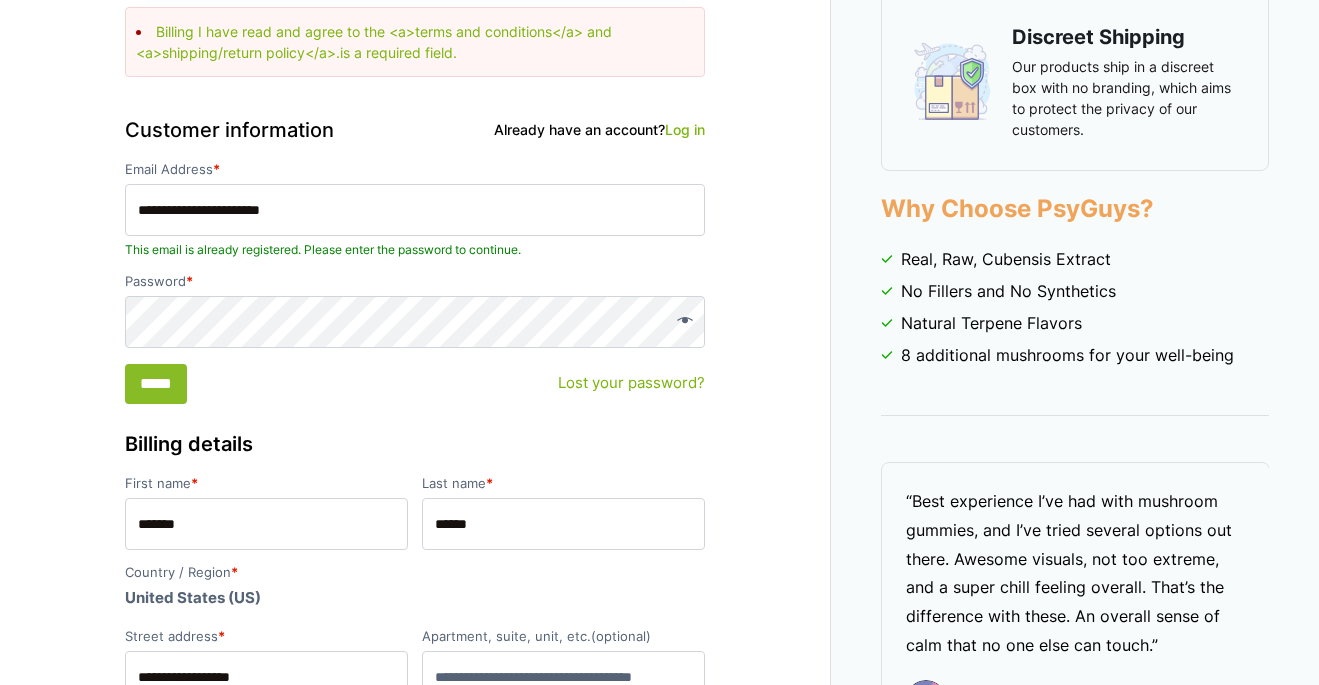 click on "*****" at bounding box center (156, 384) 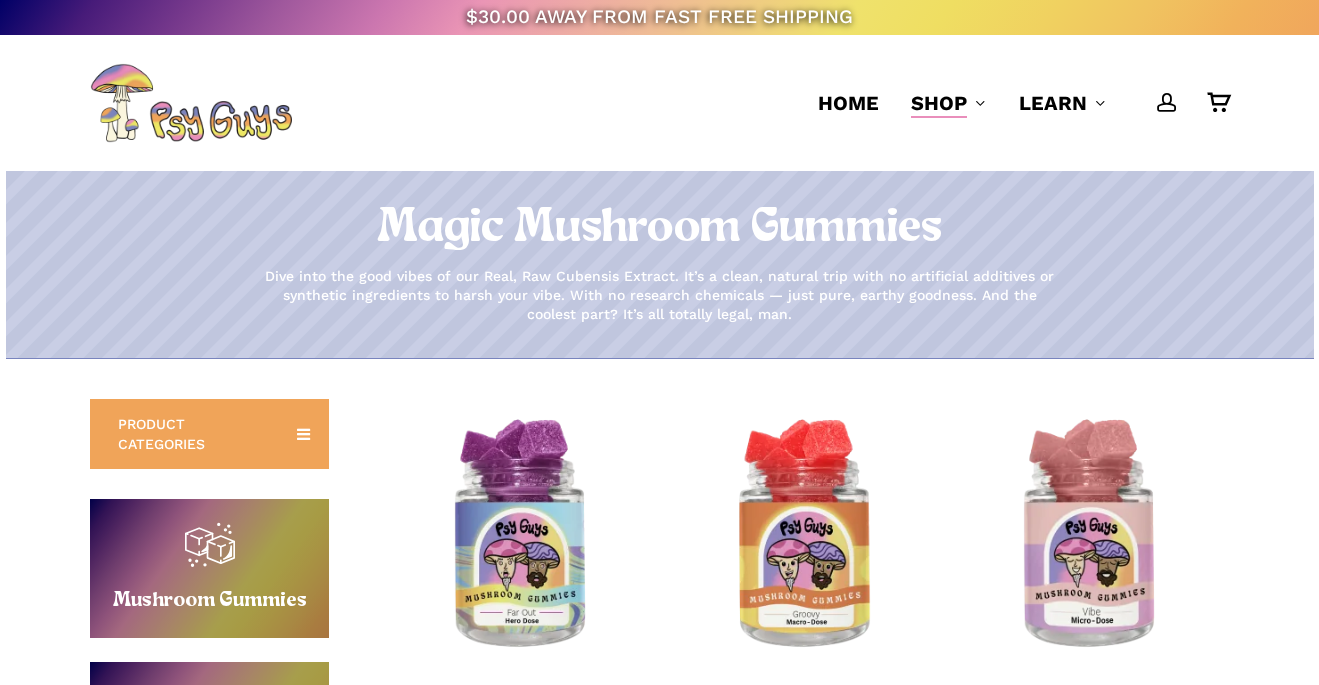 scroll, scrollTop: 264, scrollLeft: 0, axis: vertical 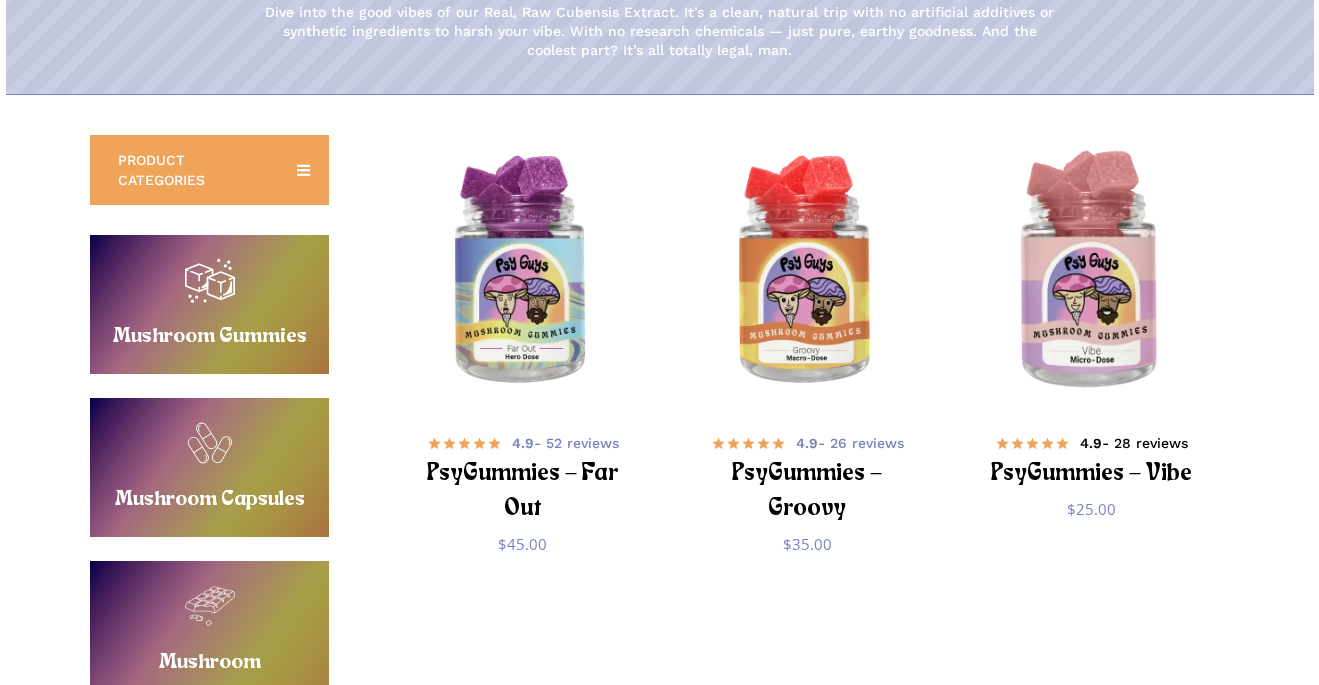 click on "PsyGummies – Vibe" at bounding box center [1091, 474] 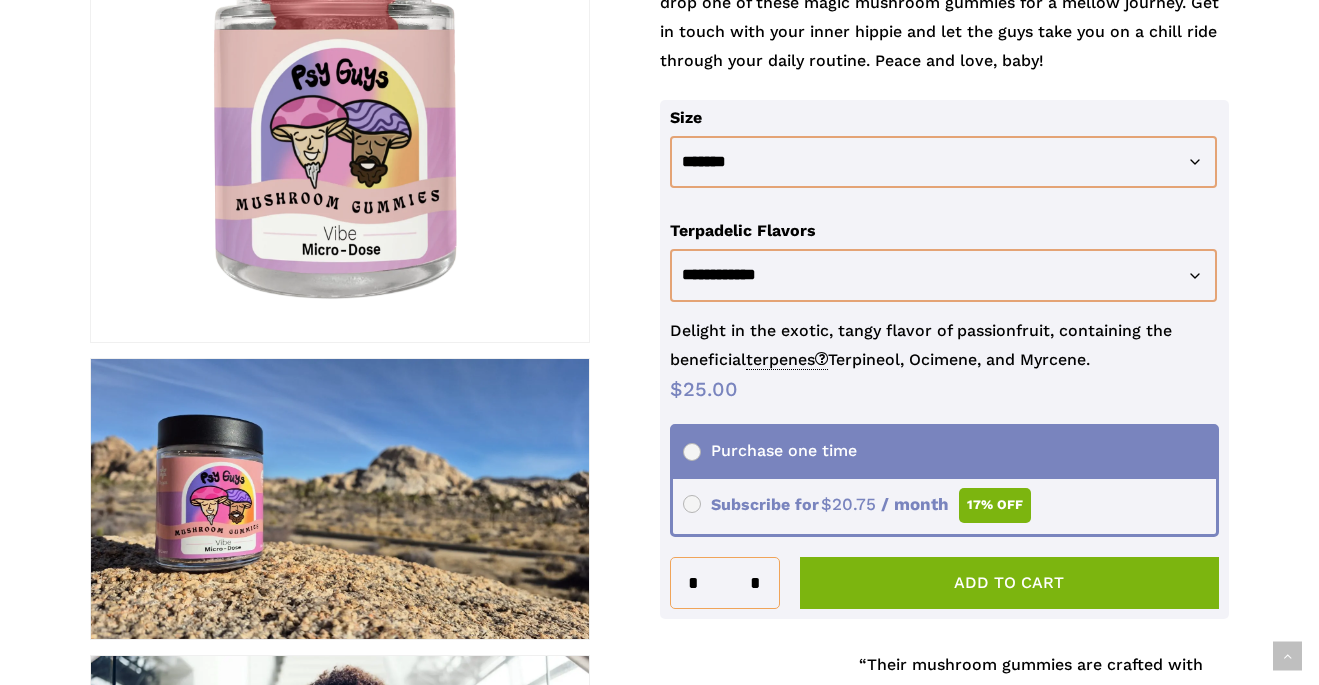 scroll, scrollTop: 518, scrollLeft: 0, axis: vertical 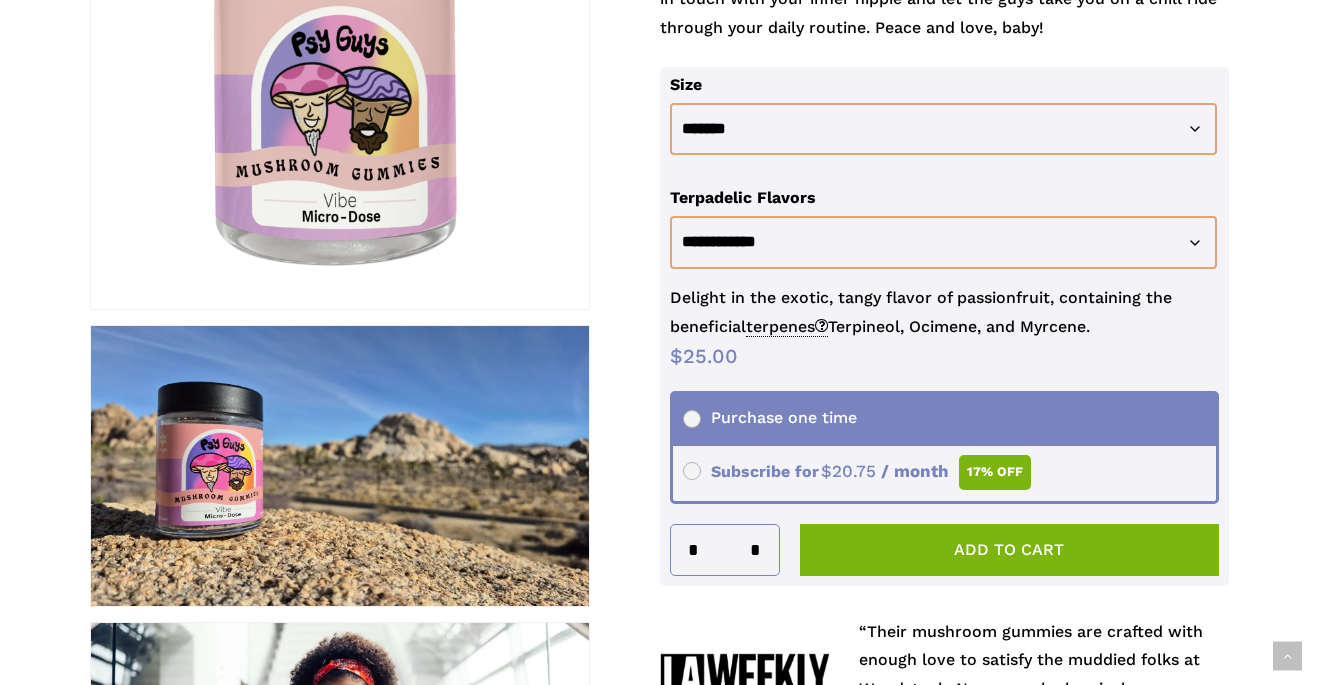 click on "*" 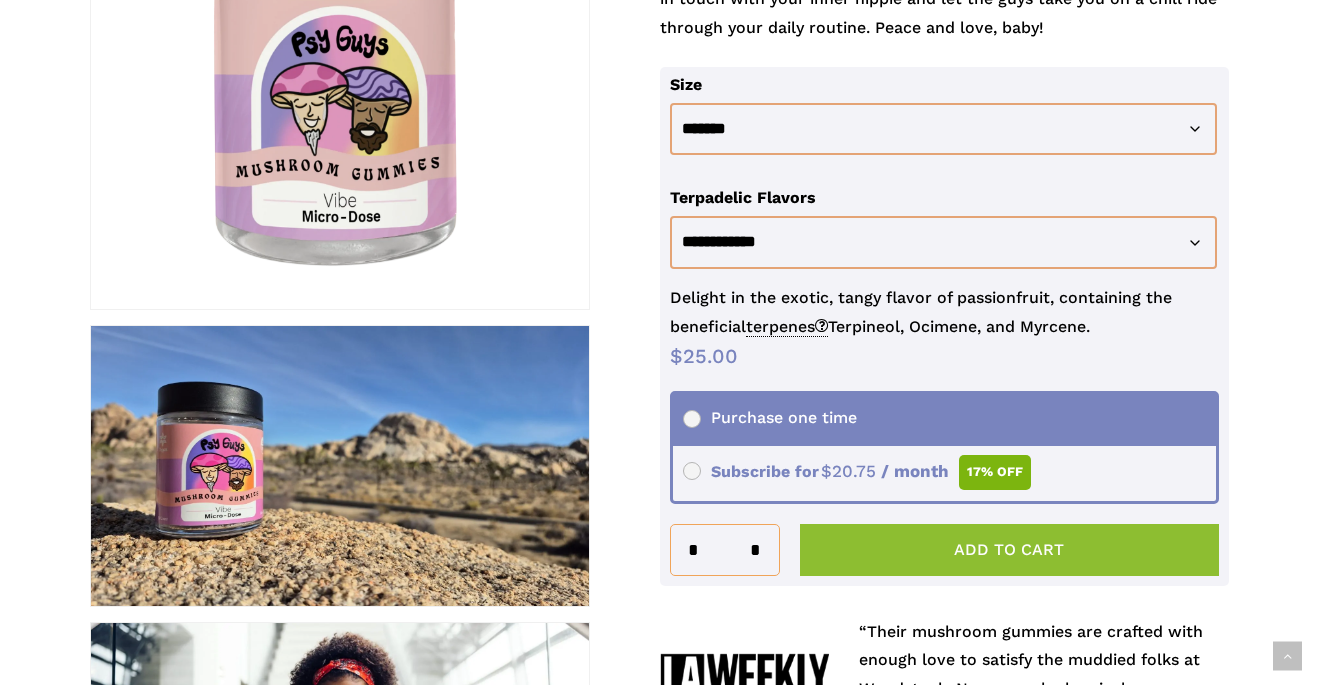 click on "Add to cart" 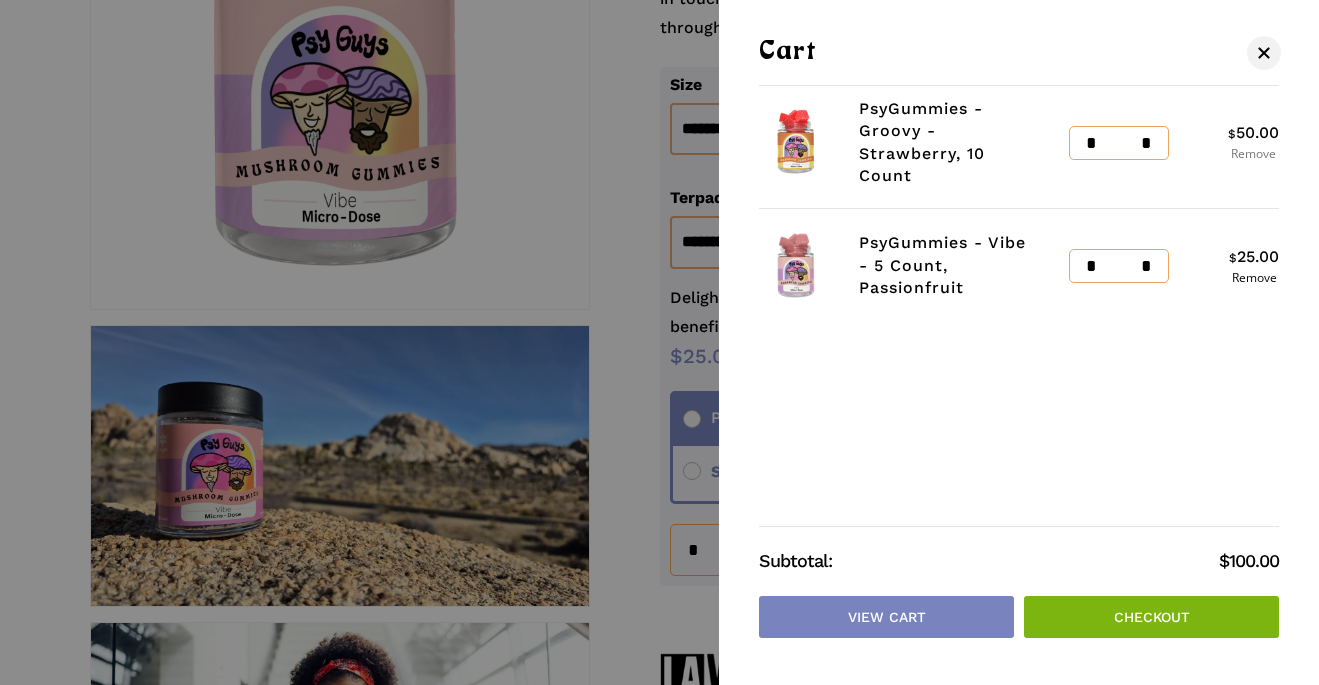 click on "Remove" at bounding box center (1253, 154) 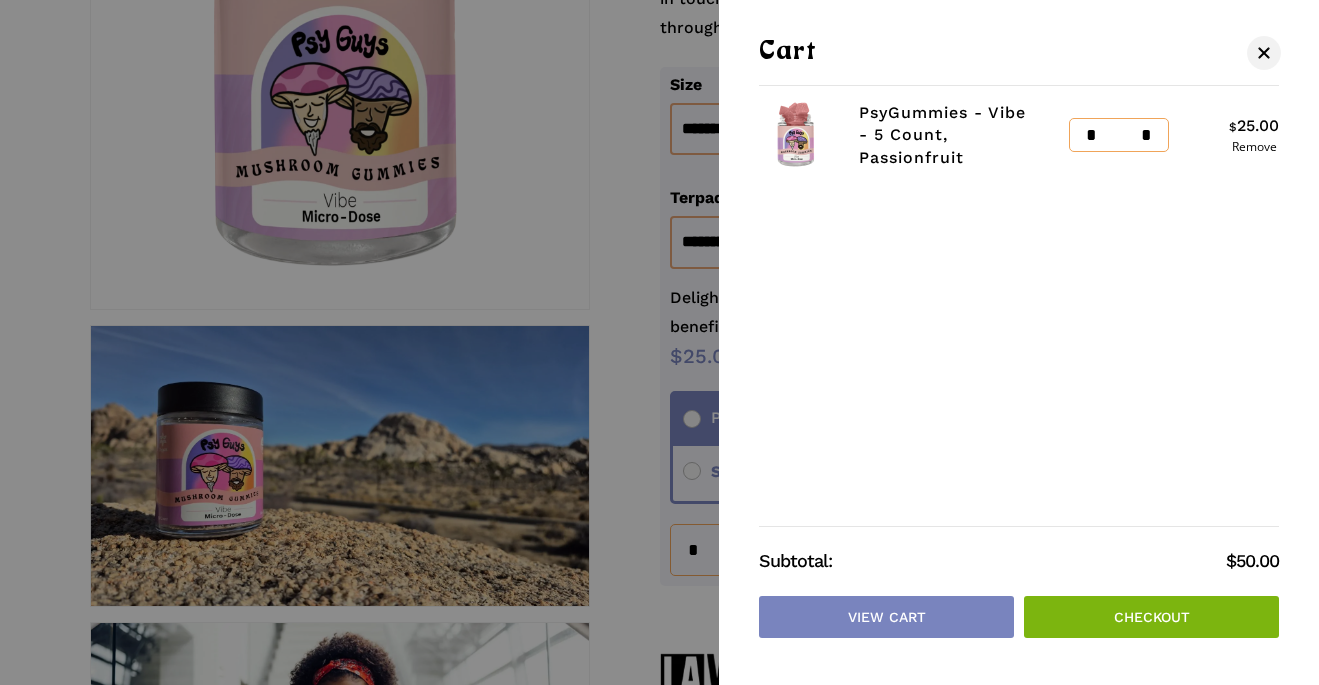 click on "Checkout" at bounding box center [1151, 617] 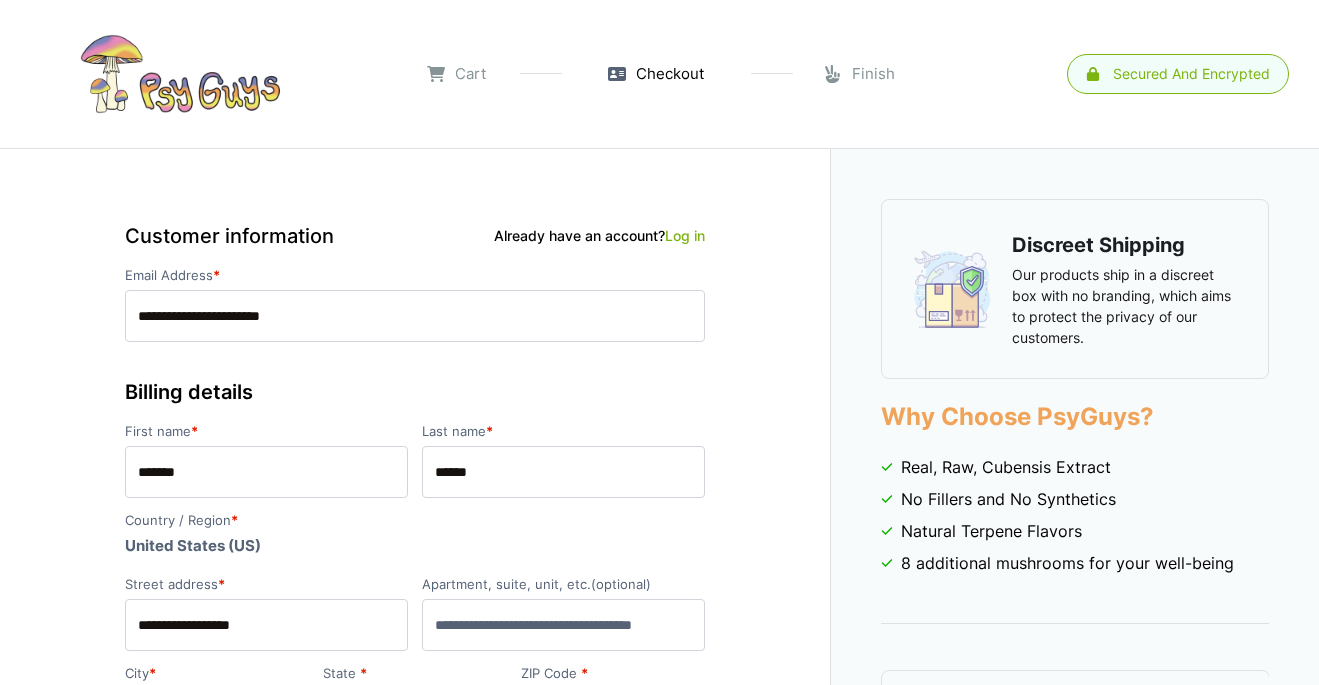 select on "**" 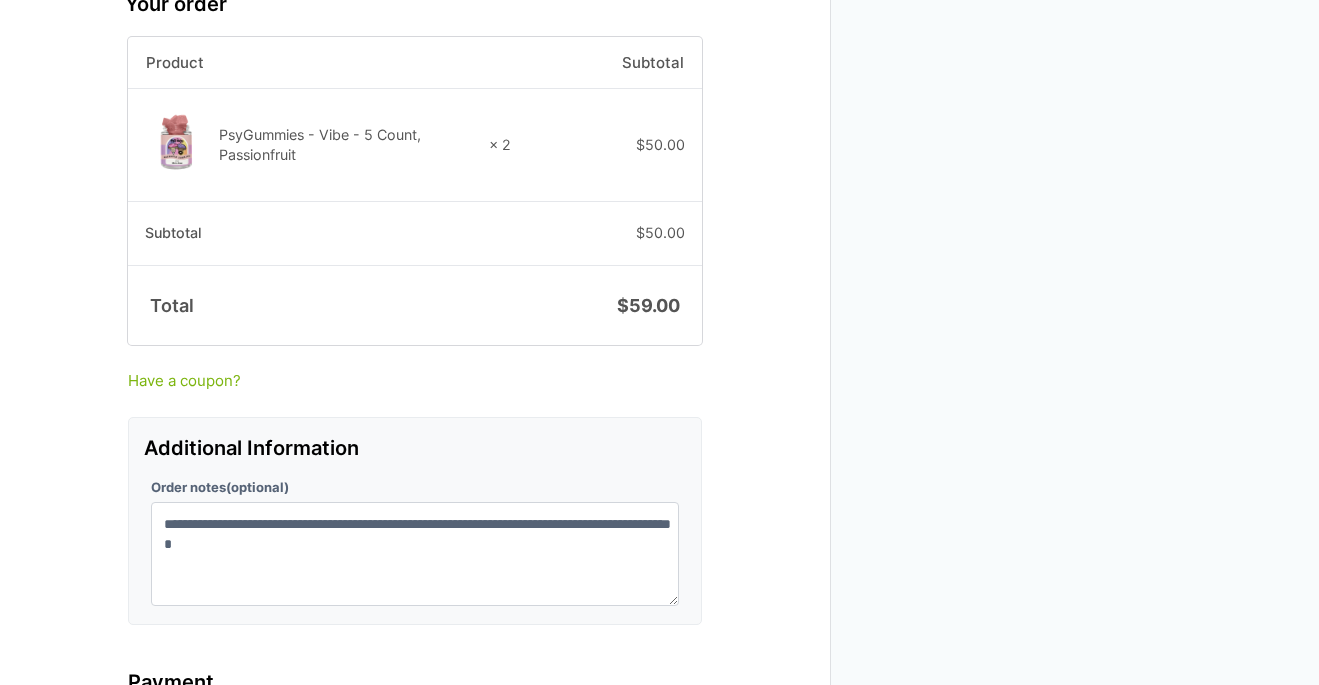 scroll, scrollTop: 1650, scrollLeft: 0, axis: vertical 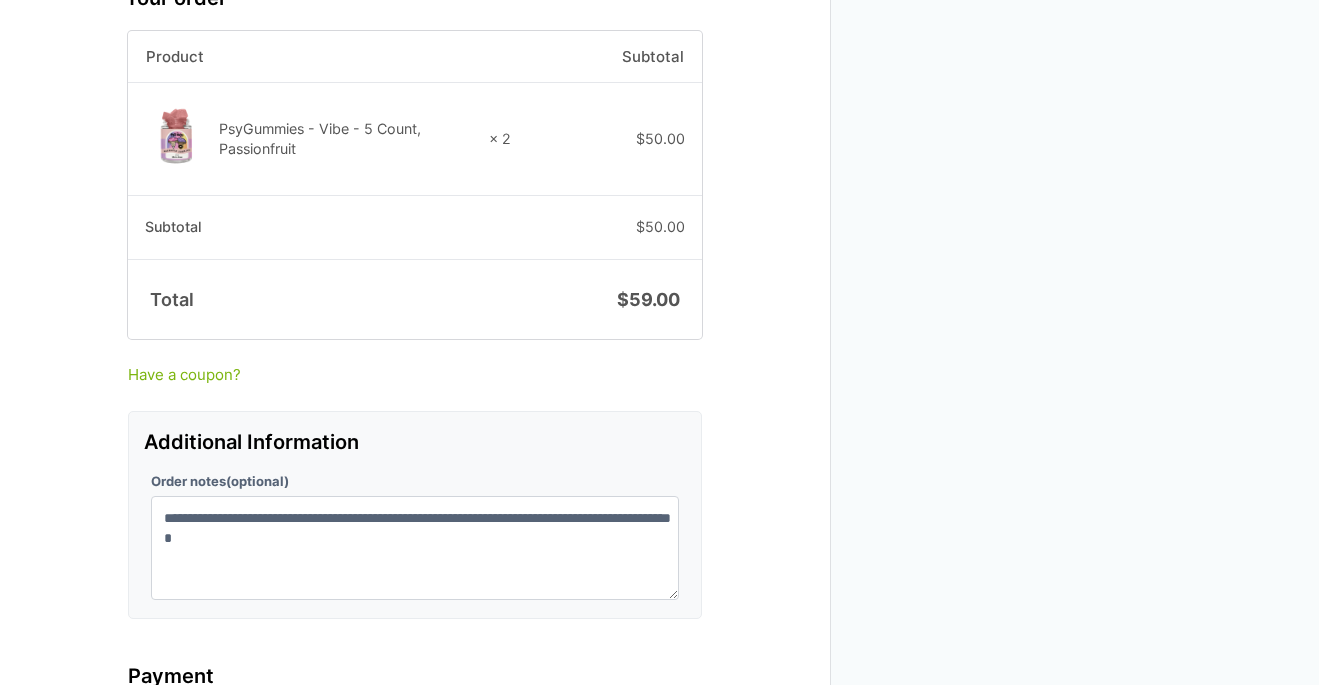 click on "Have a coupon?" at bounding box center [415, 375] 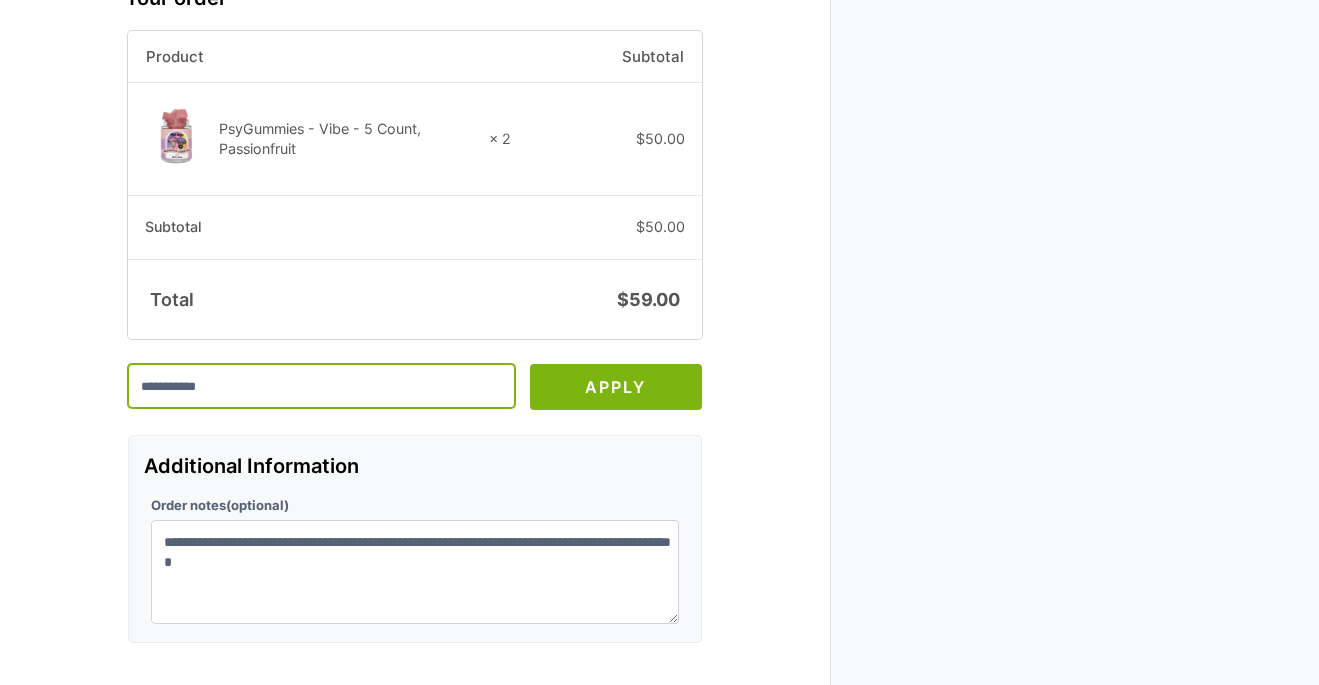 click at bounding box center [321, 386] 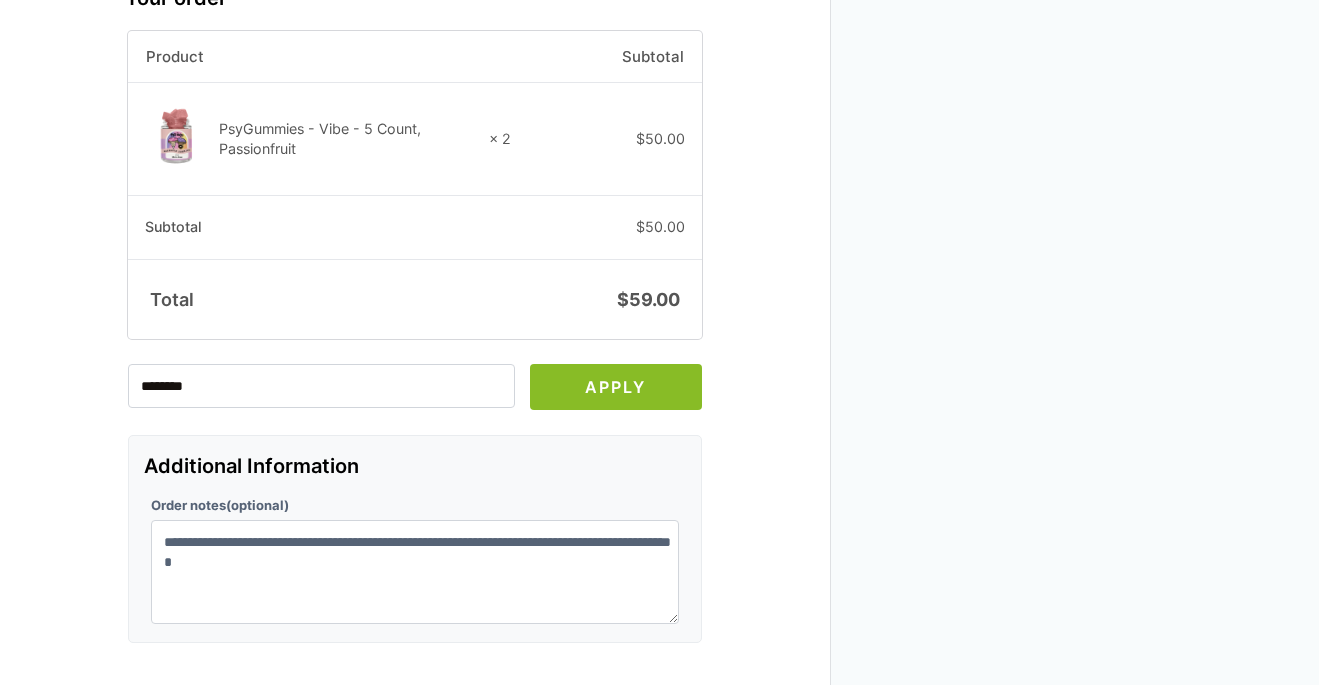 click on "Apply" at bounding box center (616, 387) 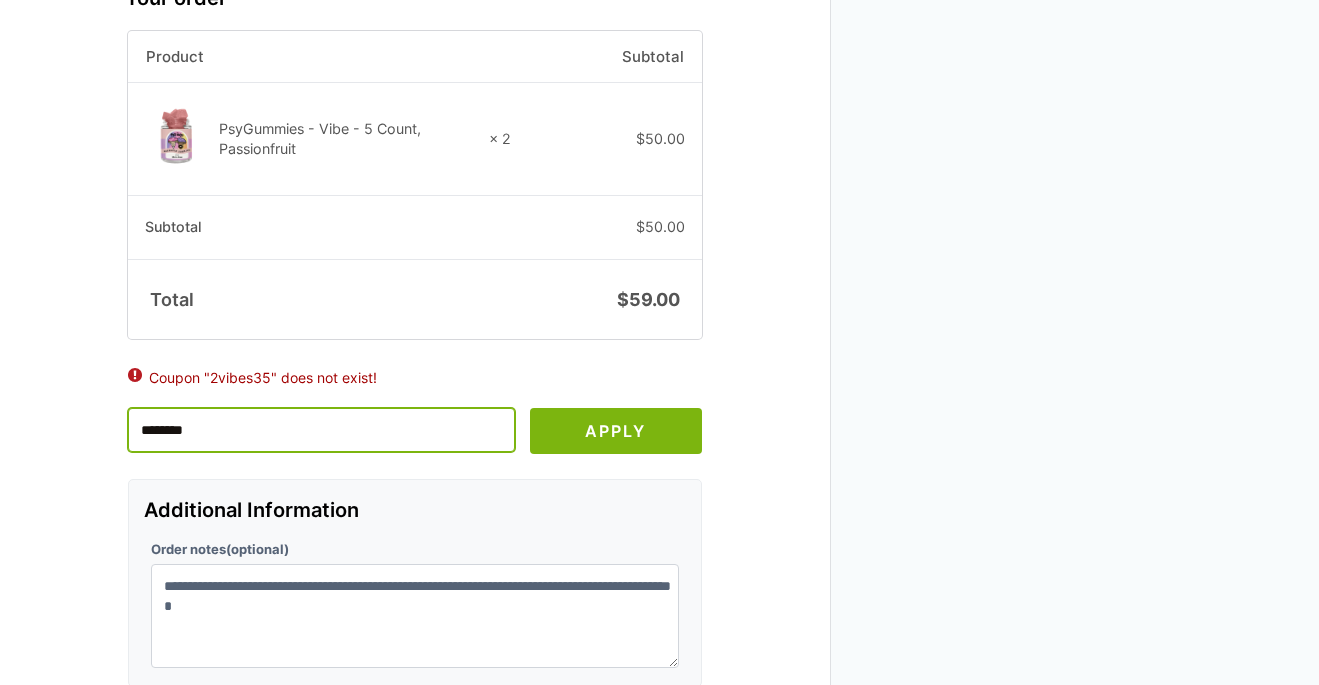 click on "********" at bounding box center [321, 430] 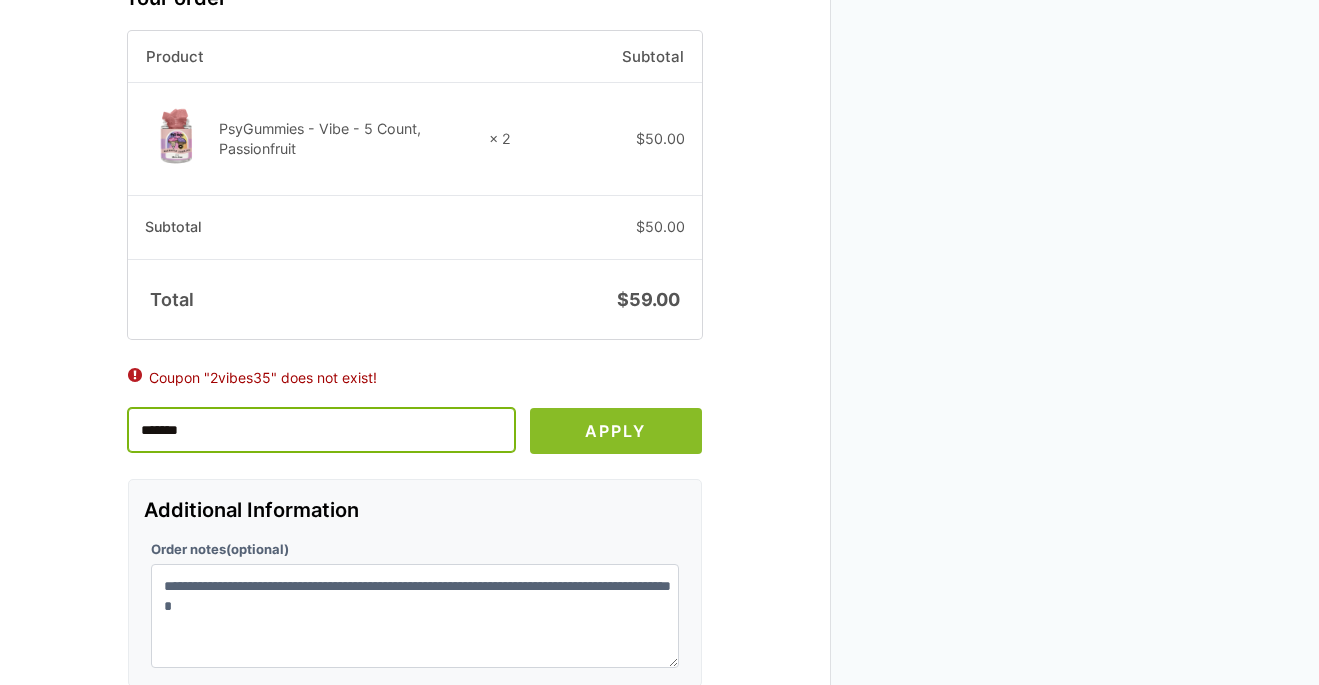 type on "*******" 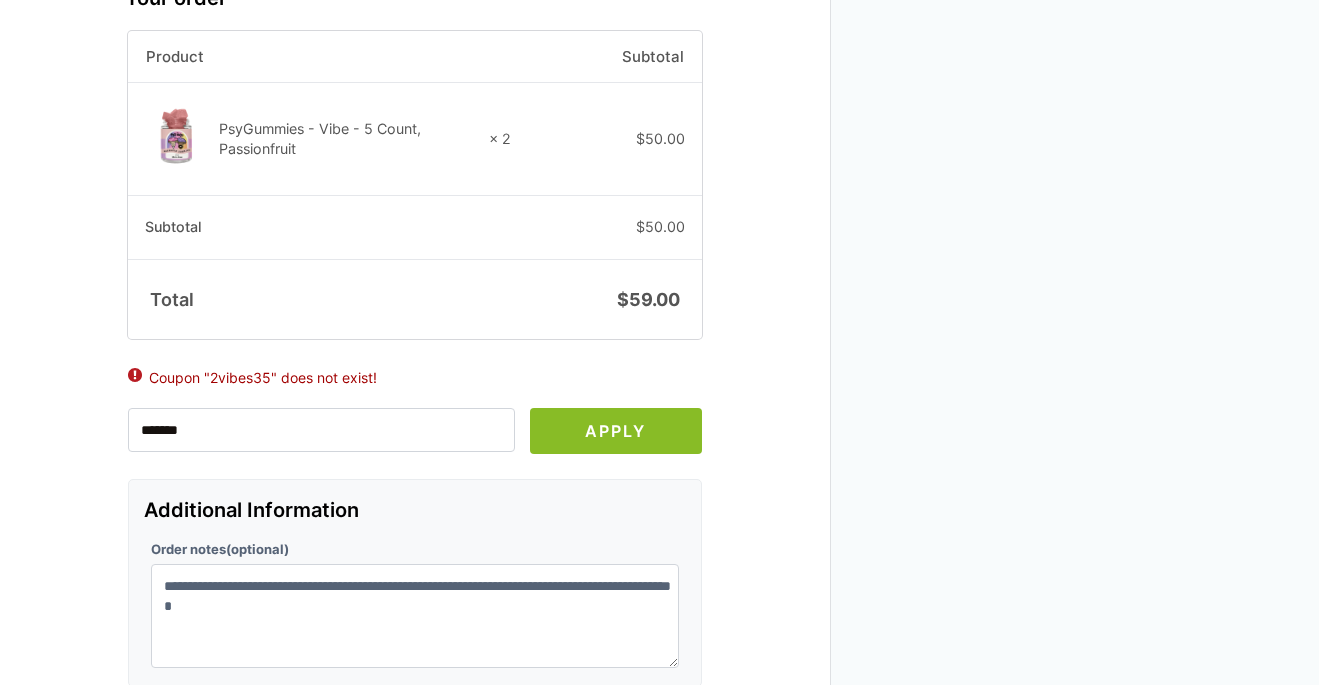 click on "Apply" at bounding box center [616, 431] 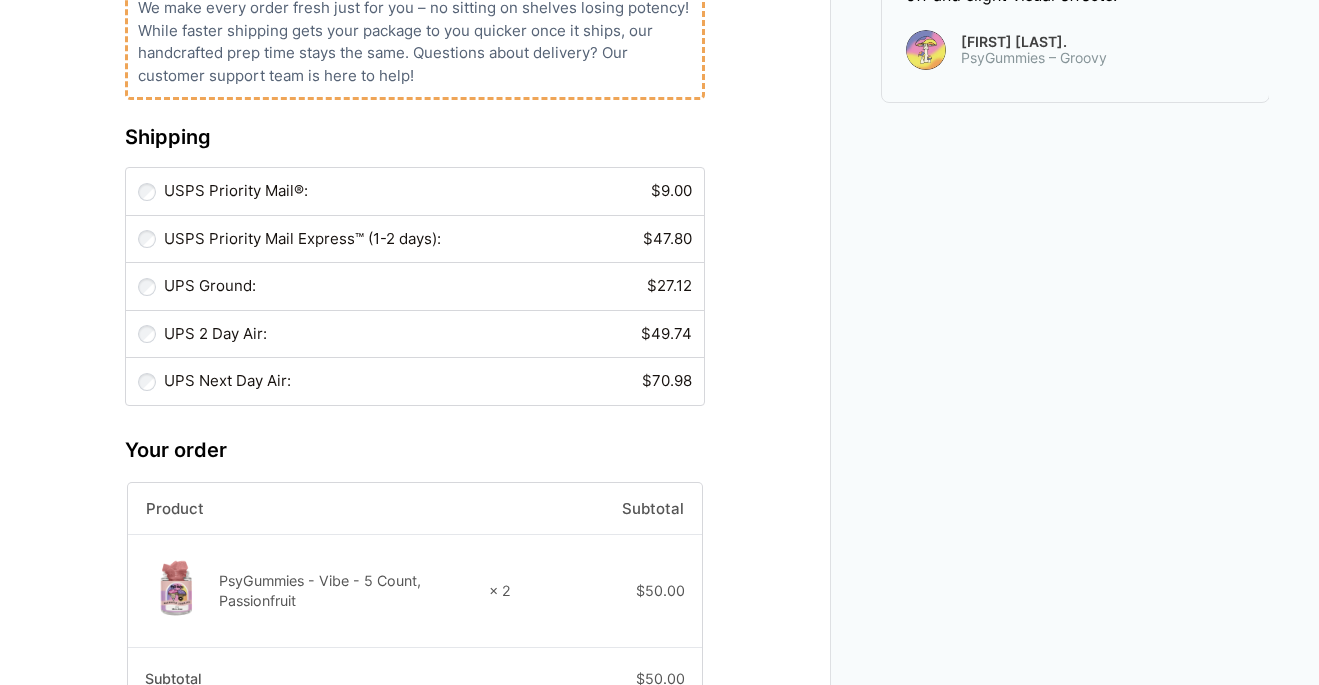 scroll, scrollTop: 1006, scrollLeft: 0, axis: vertical 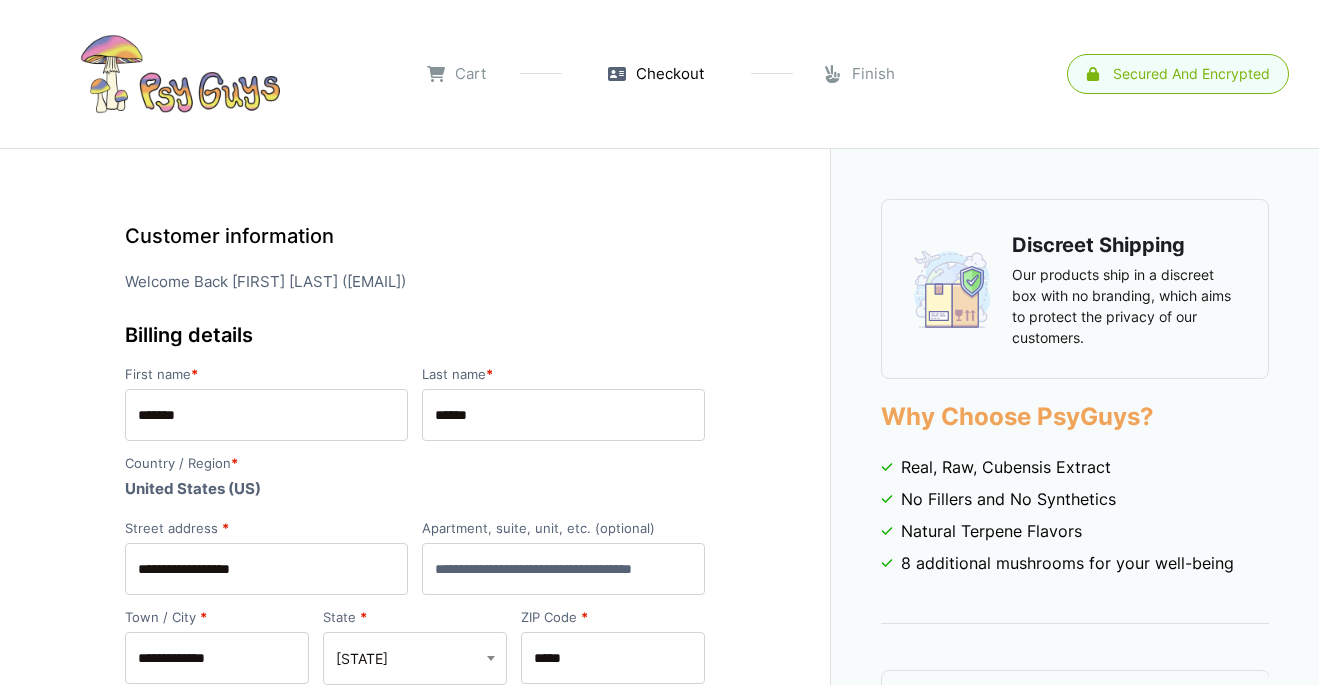 select on "**" 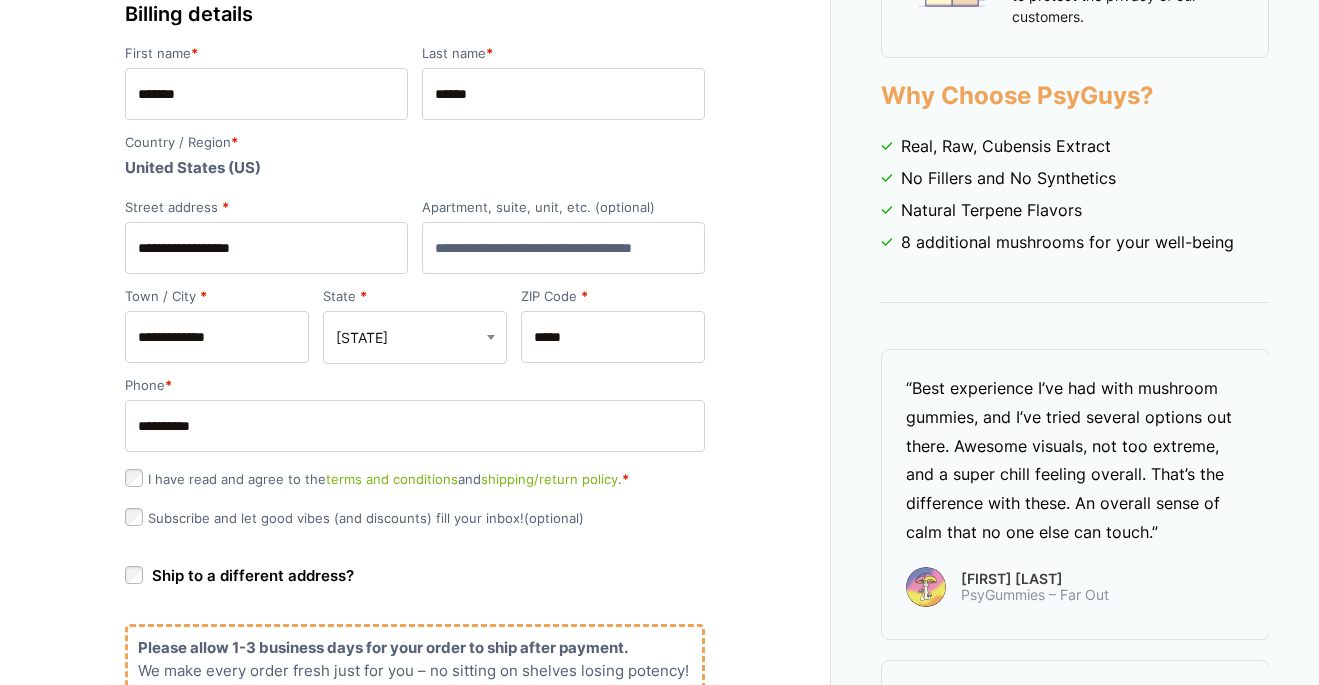 scroll, scrollTop: 0, scrollLeft: 0, axis: both 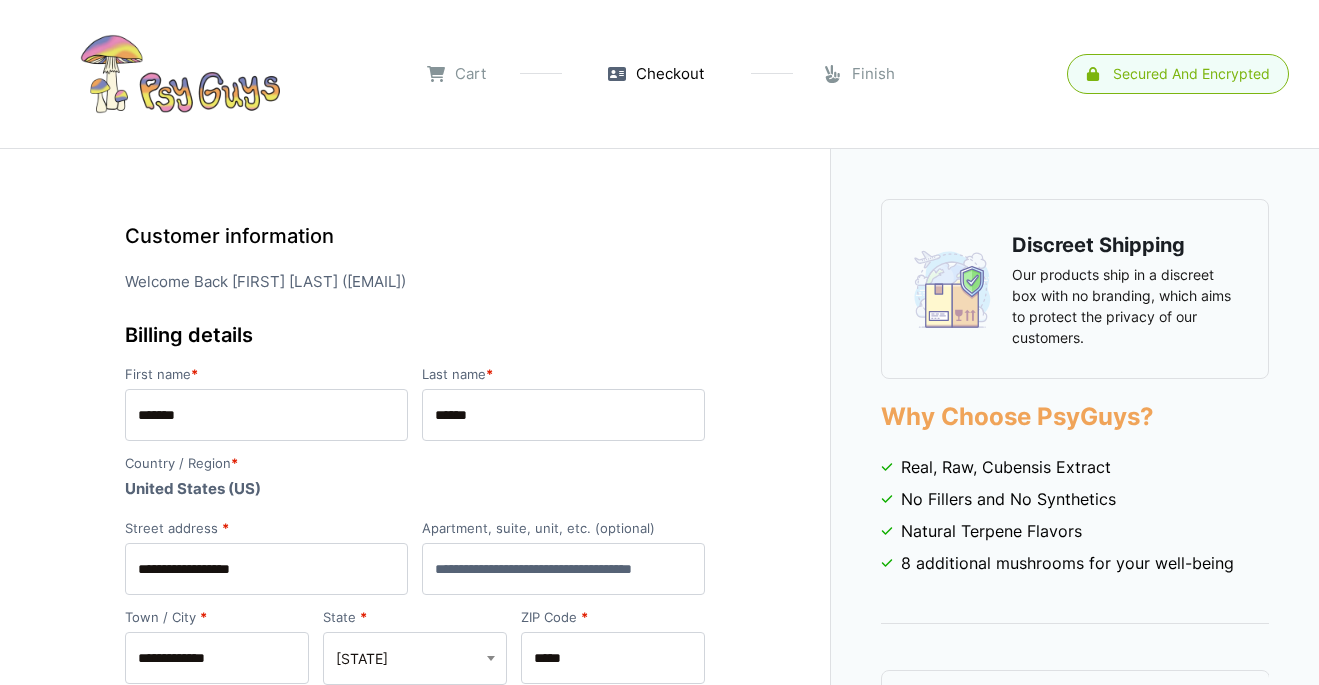 click at bounding box center [180, 74] 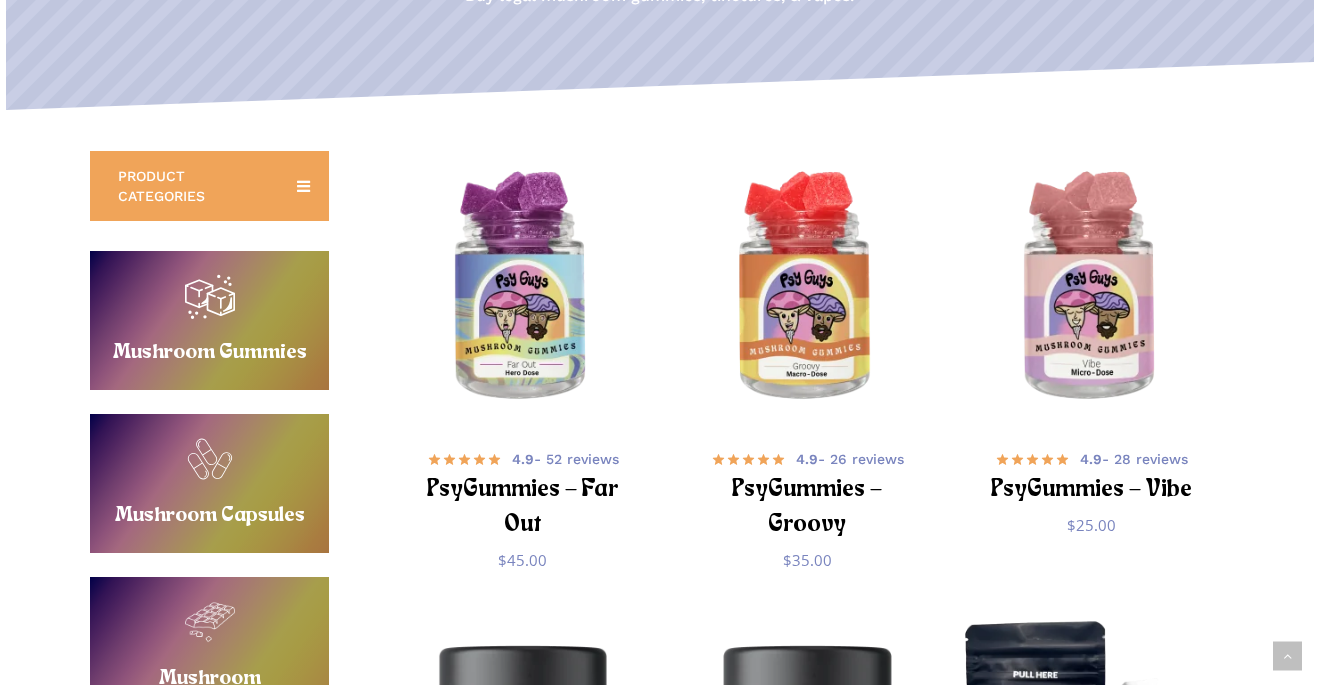 scroll, scrollTop: 394, scrollLeft: 0, axis: vertical 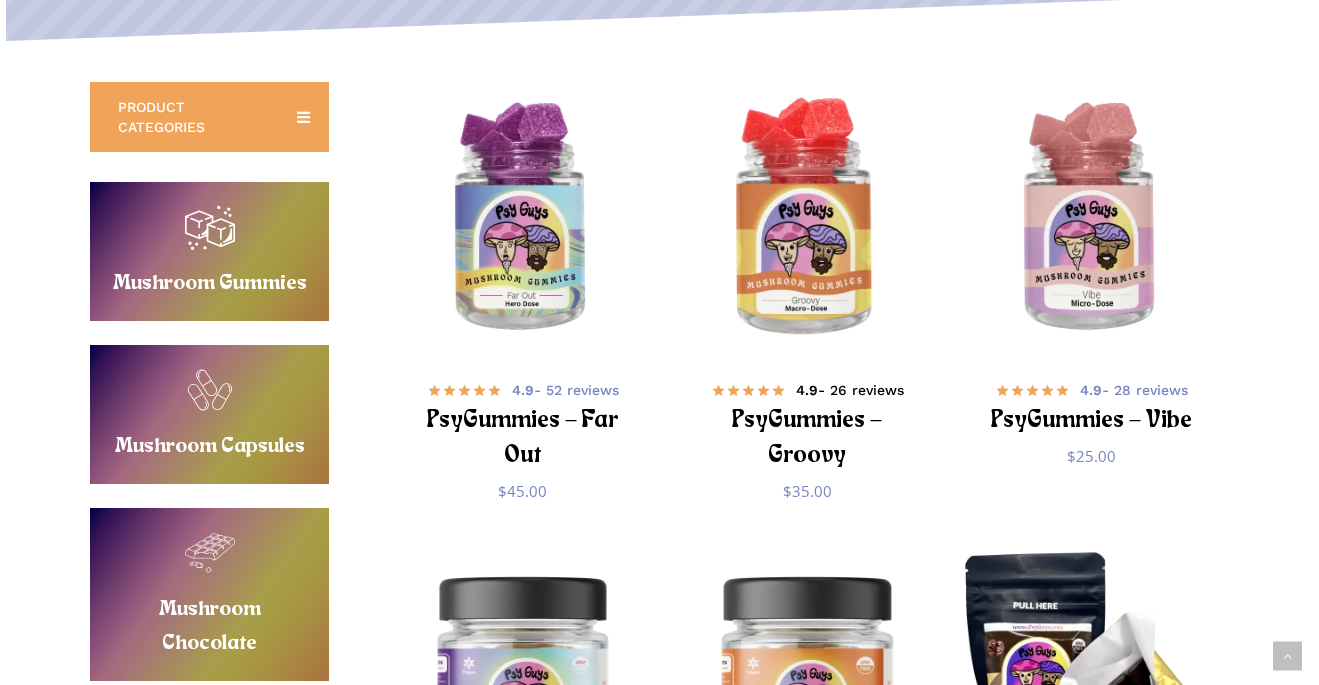 click on "PsyGummies – Groovy" at bounding box center (806, 439) 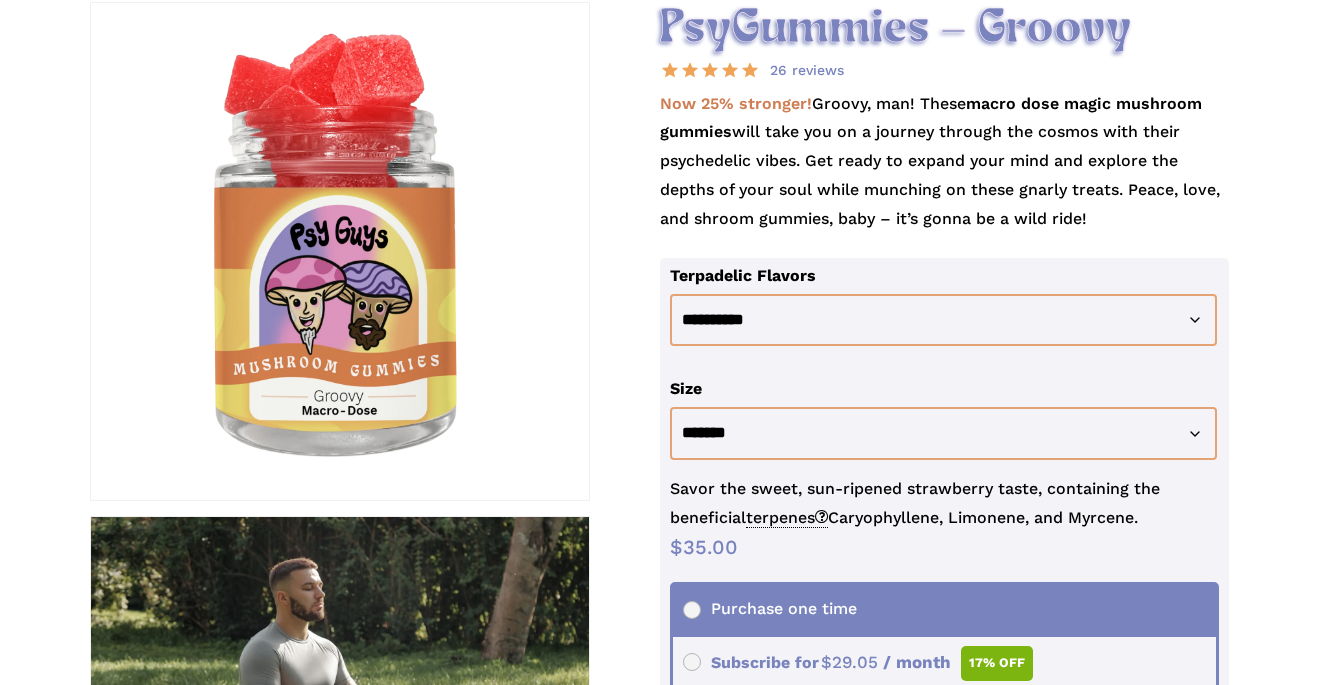 scroll, scrollTop: 327, scrollLeft: 0, axis: vertical 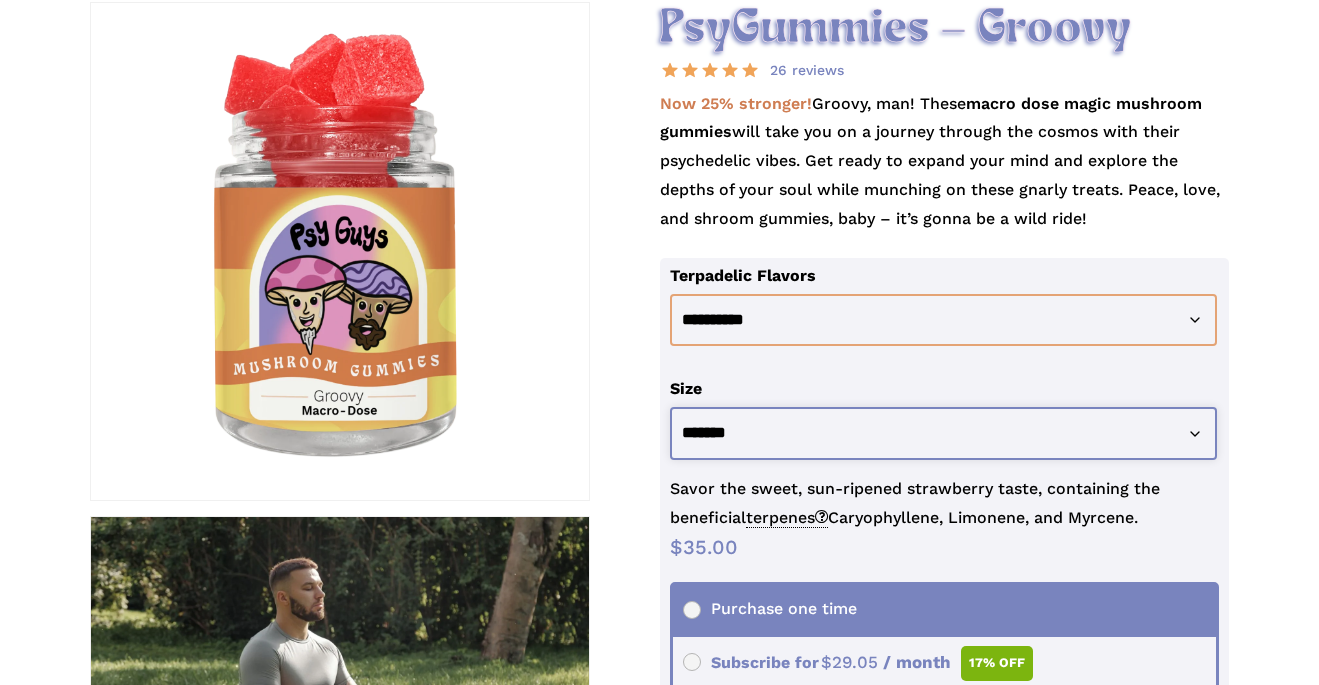 click on "**********" 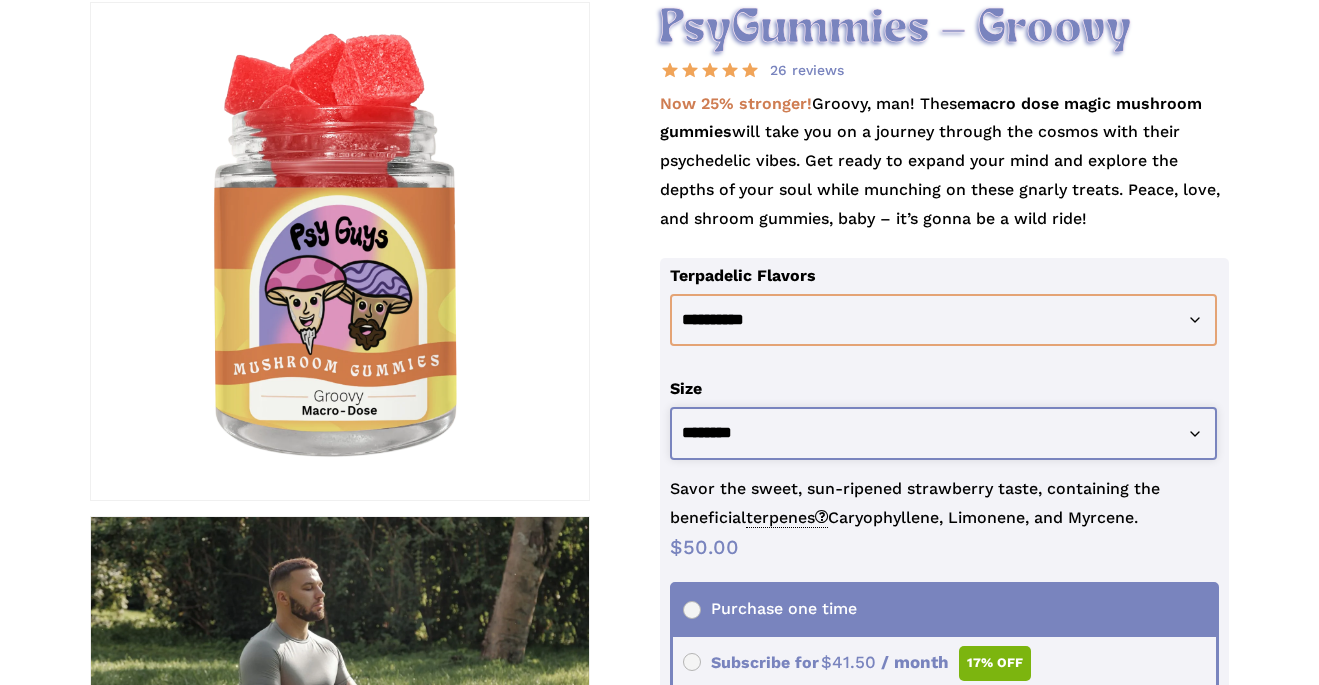 select on "********" 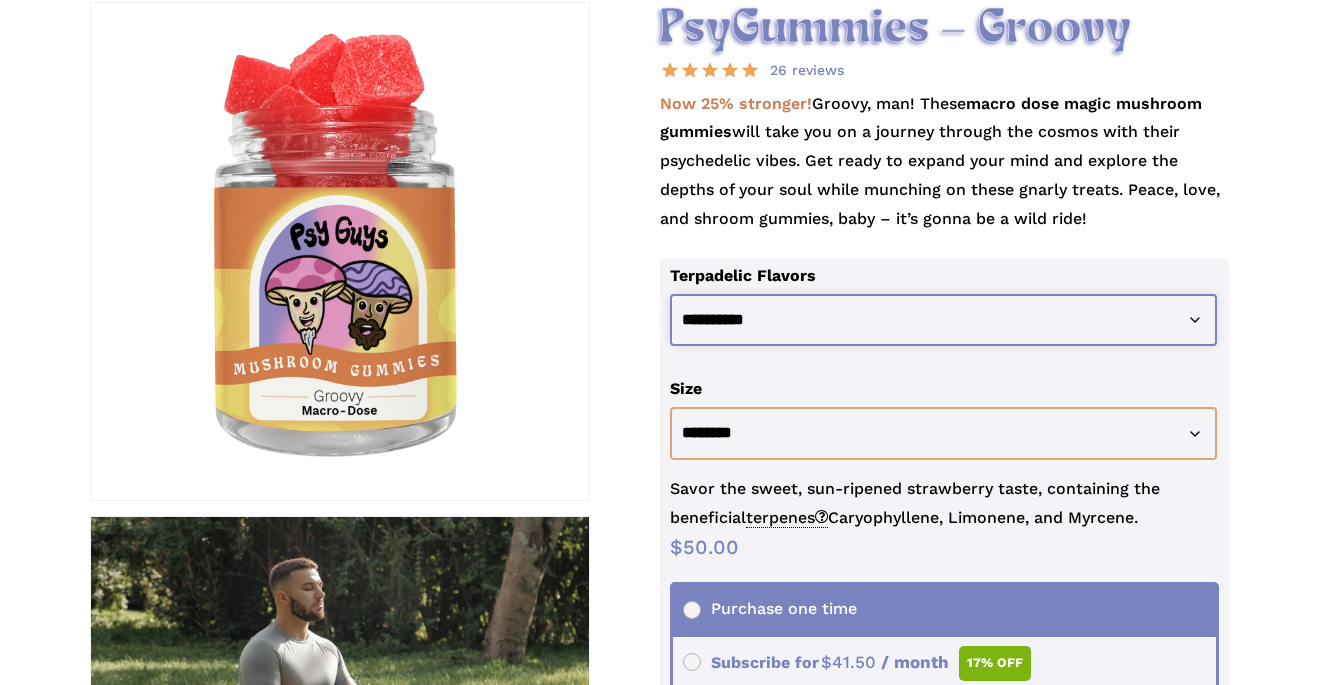 click on "**********" 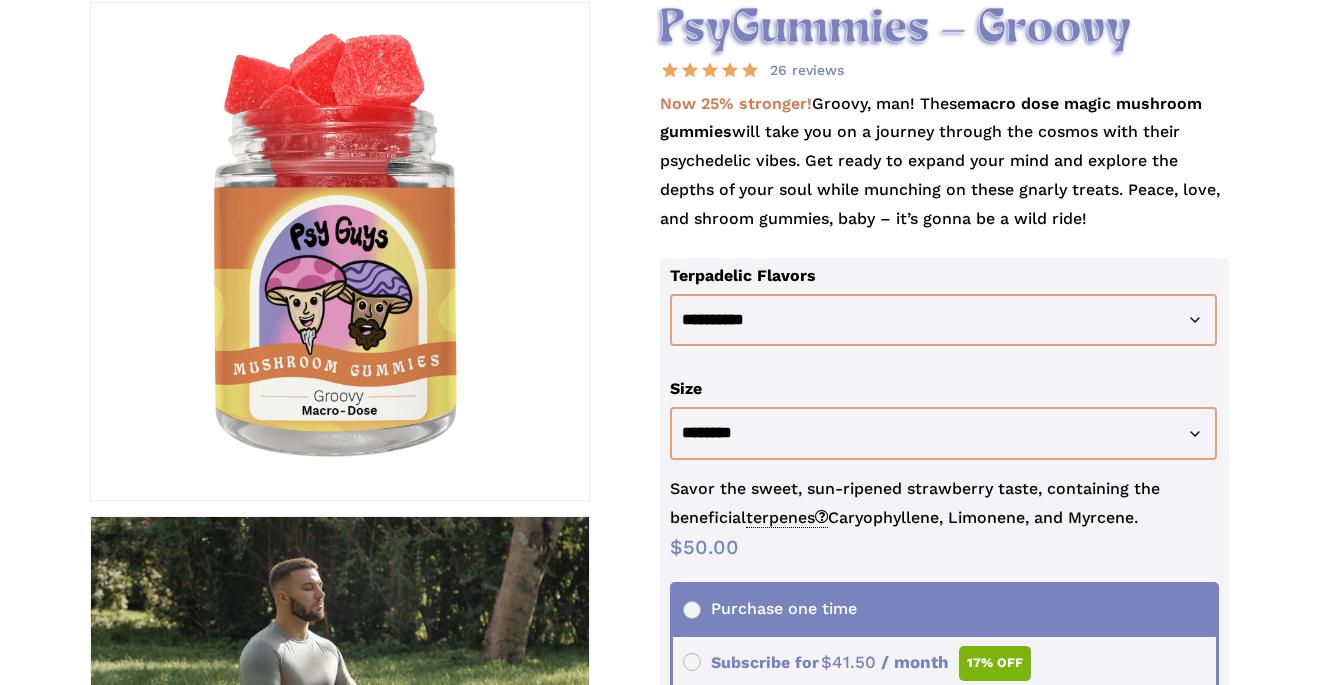 click on "**********" 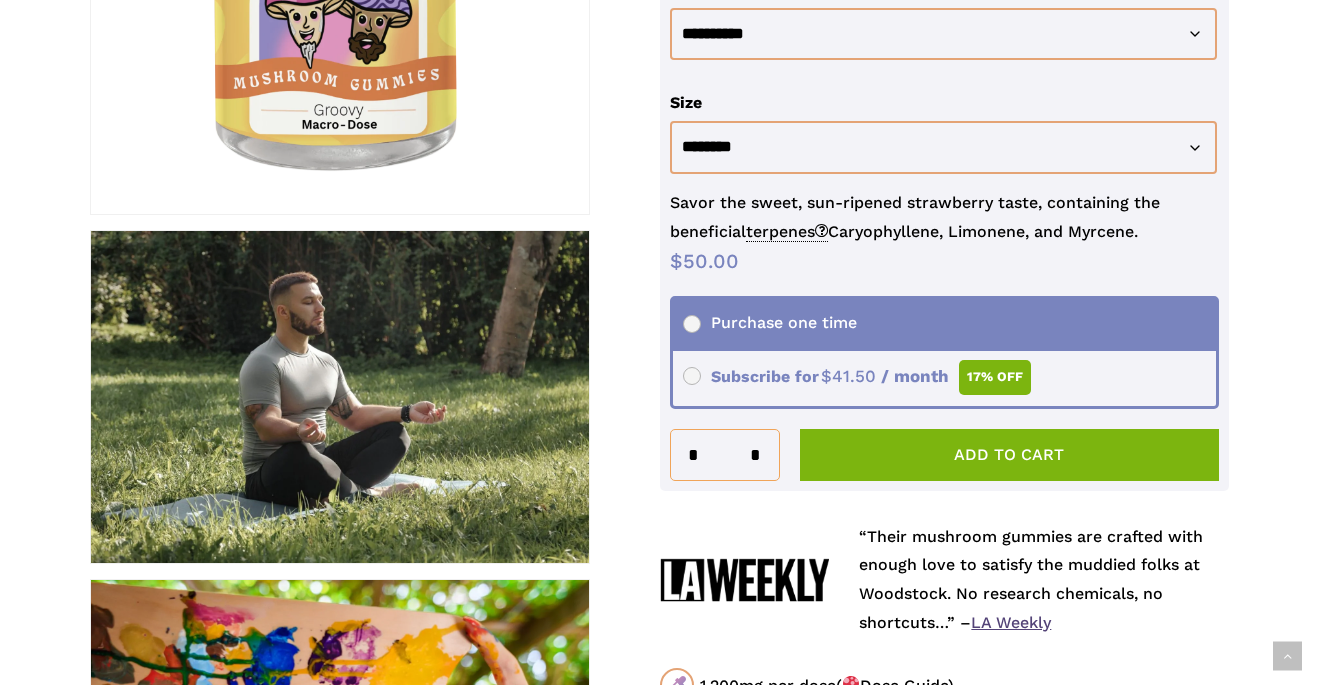 scroll, scrollTop: 614, scrollLeft: 0, axis: vertical 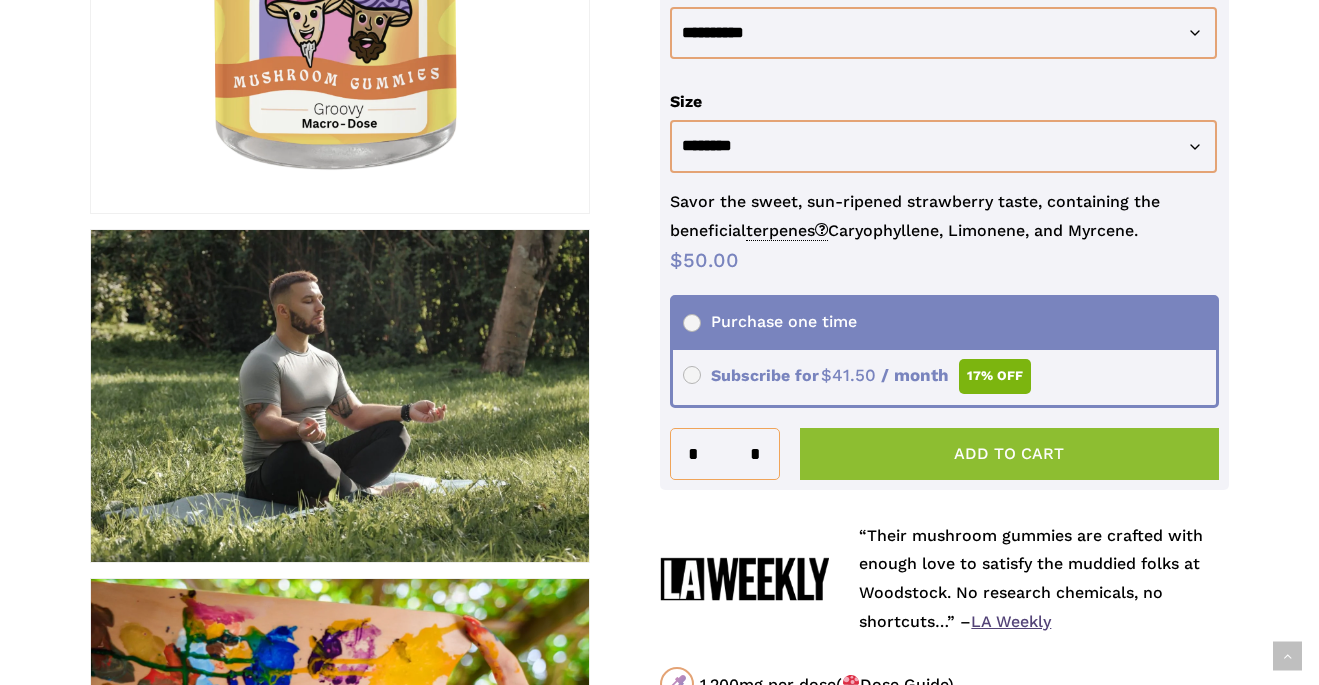 click on "Add to cart" 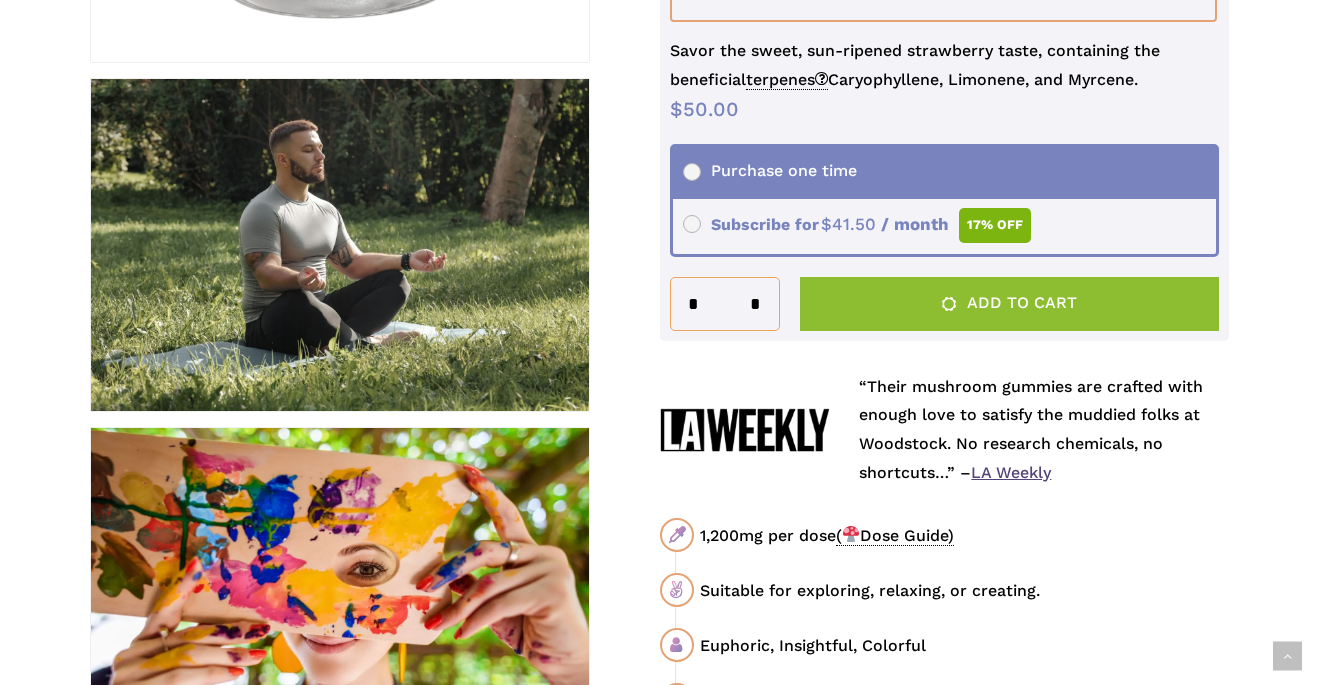 scroll, scrollTop: 770, scrollLeft: 0, axis: vertical 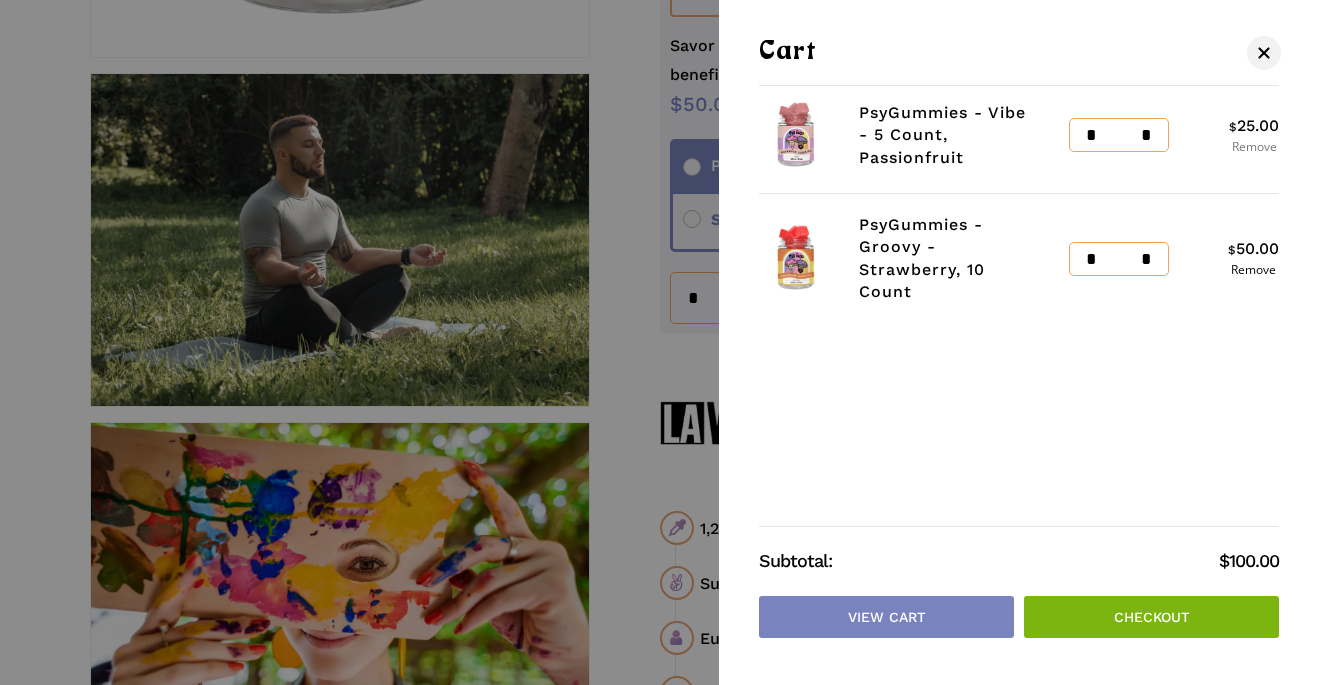 click on "Remove" at bounding box center [1254, 147] 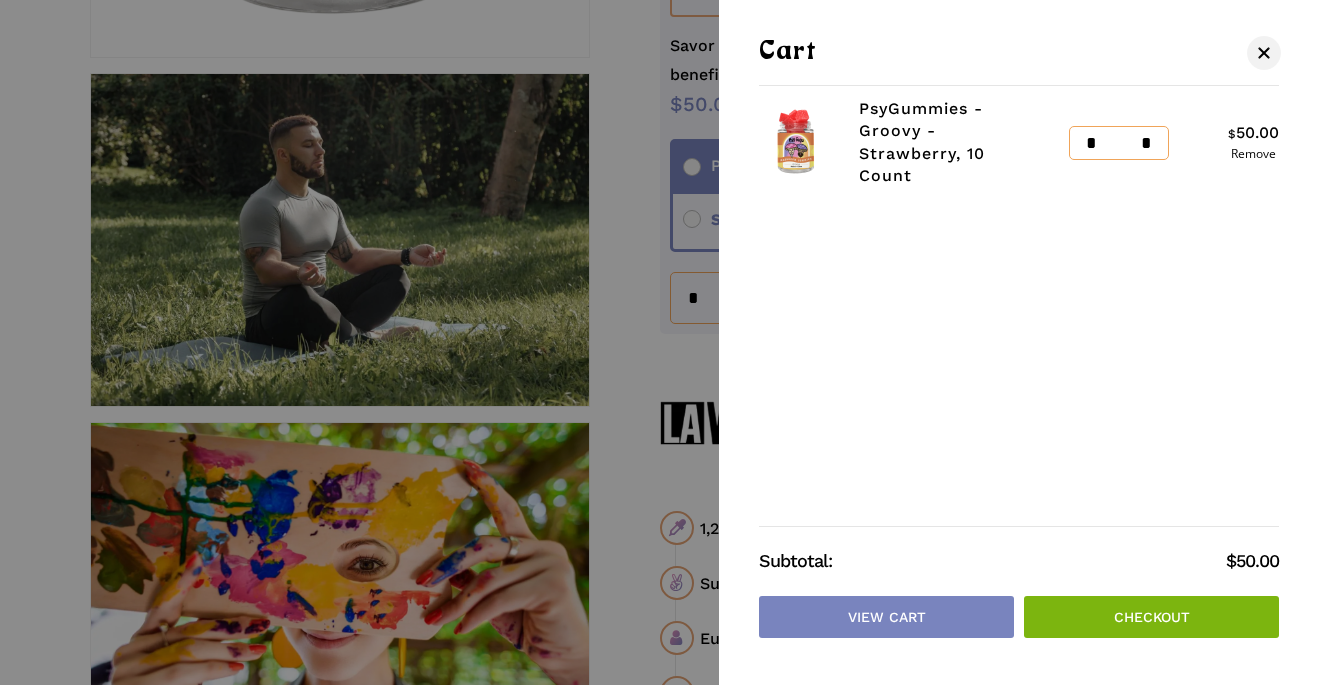 click on "Checkout" at bounding box center [1151, 617] 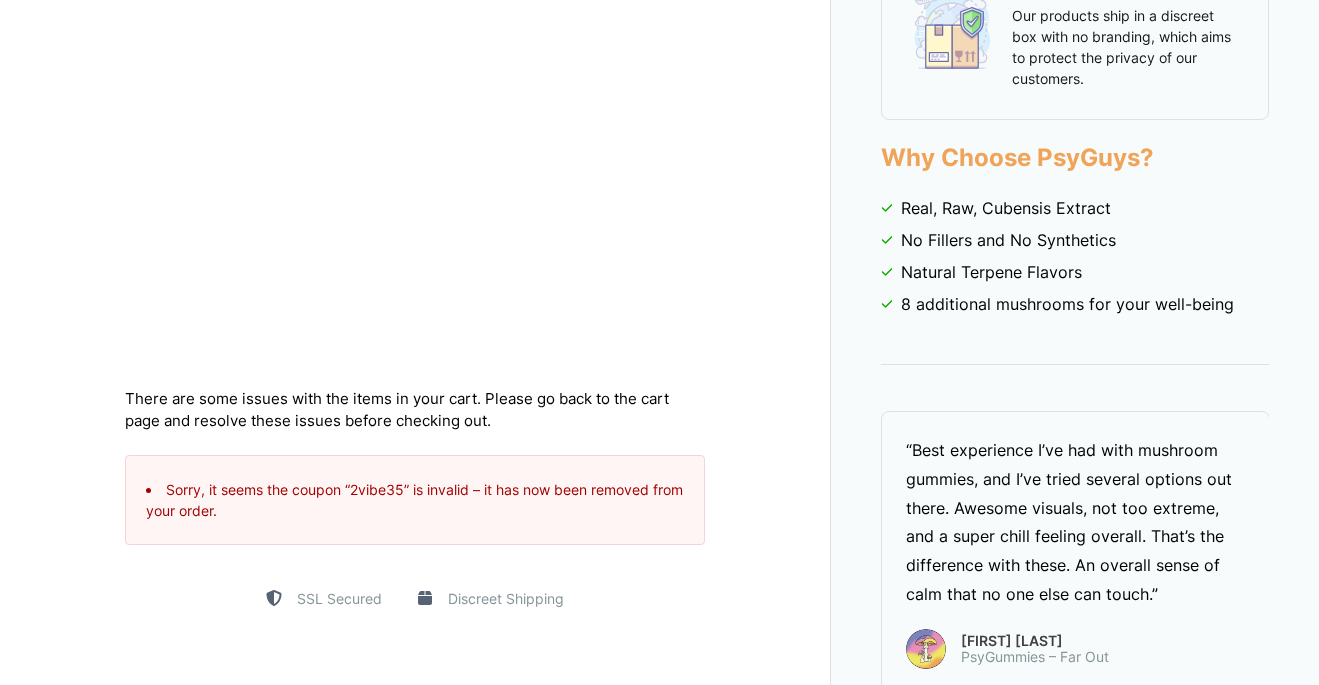 scroll, scrollTop: 0, scrollLeft: 0, axis: both 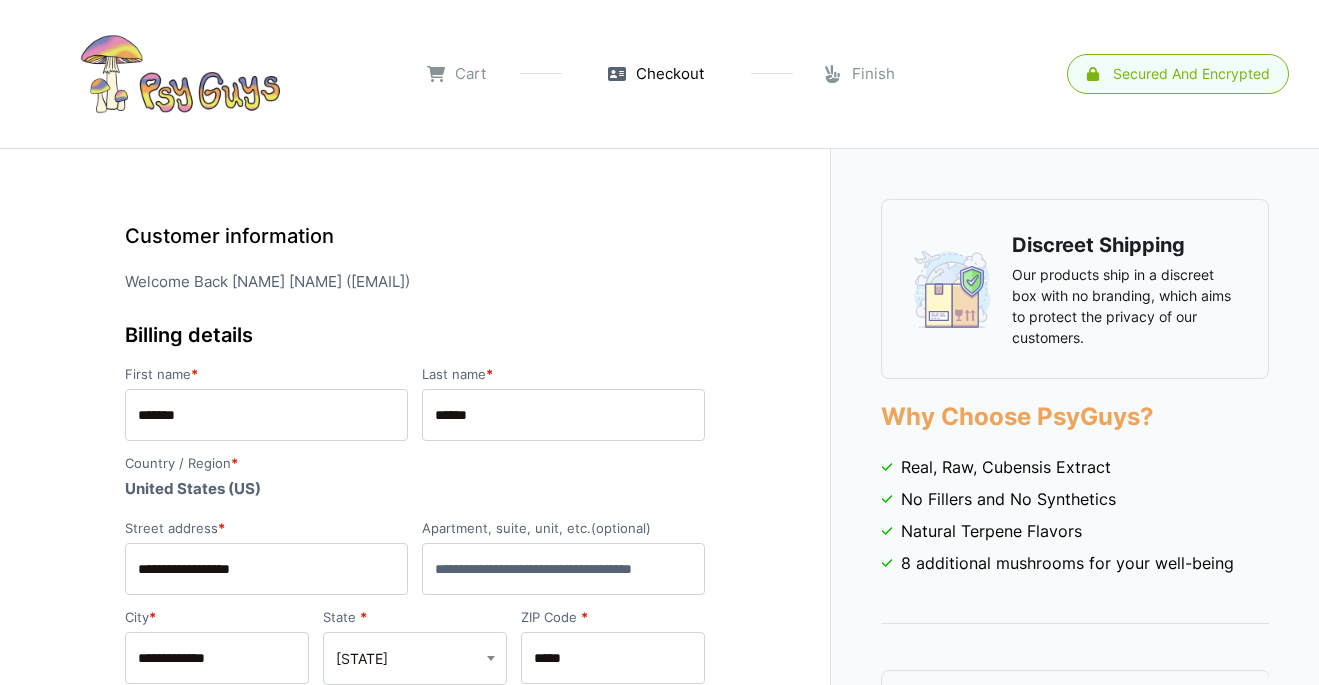 select on "**" 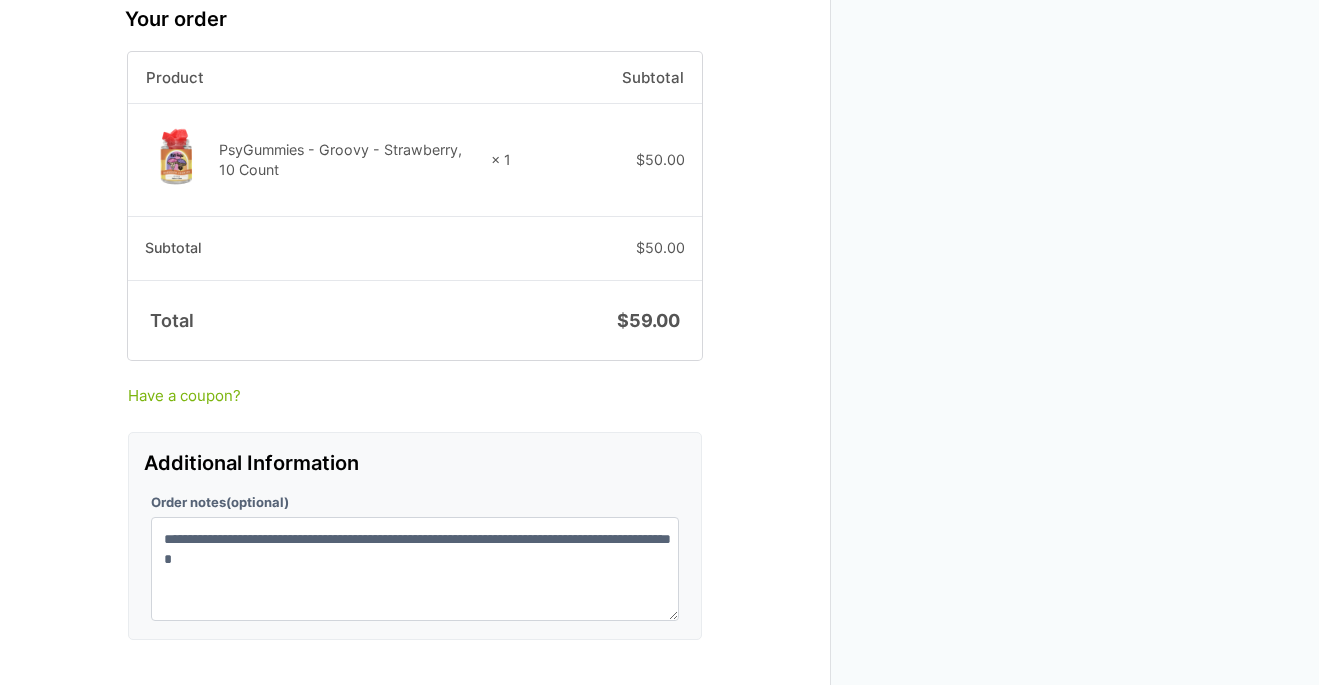 scroll, scrollTop: 1419, scrollLeft: 0, axis: vertical 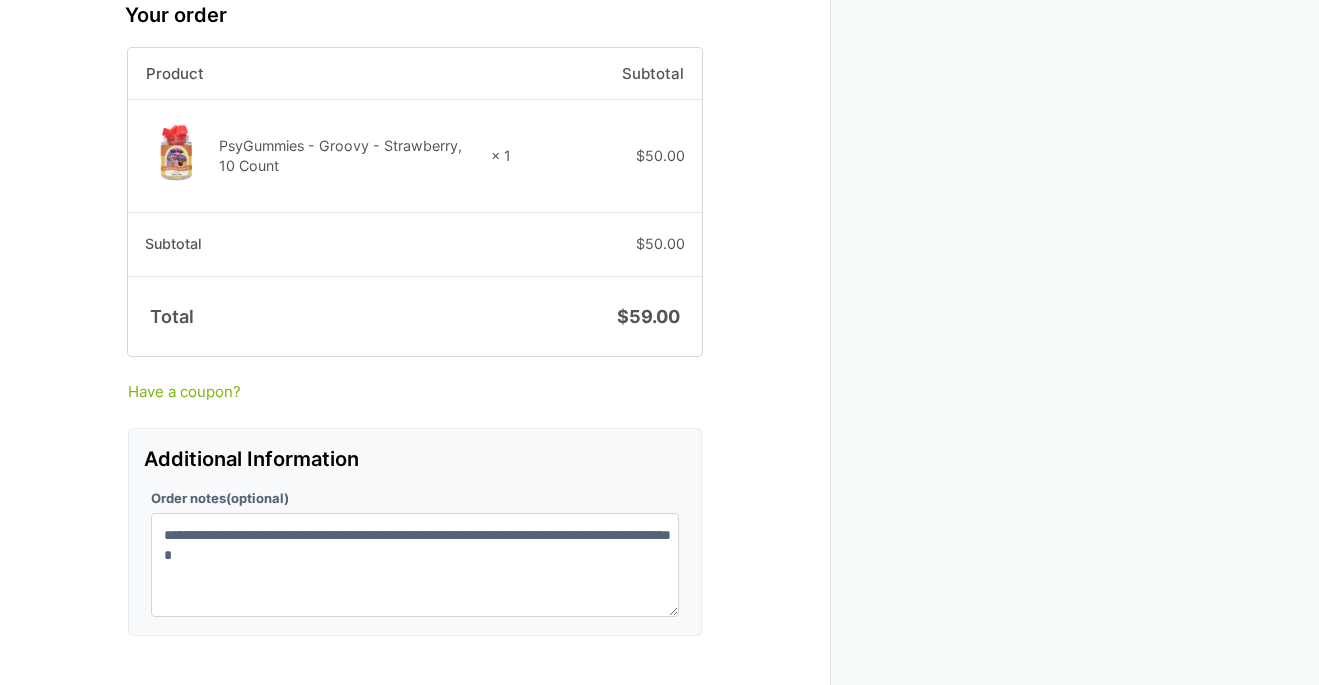 click on "Have a coupon?" at bounding box center [415, 392] 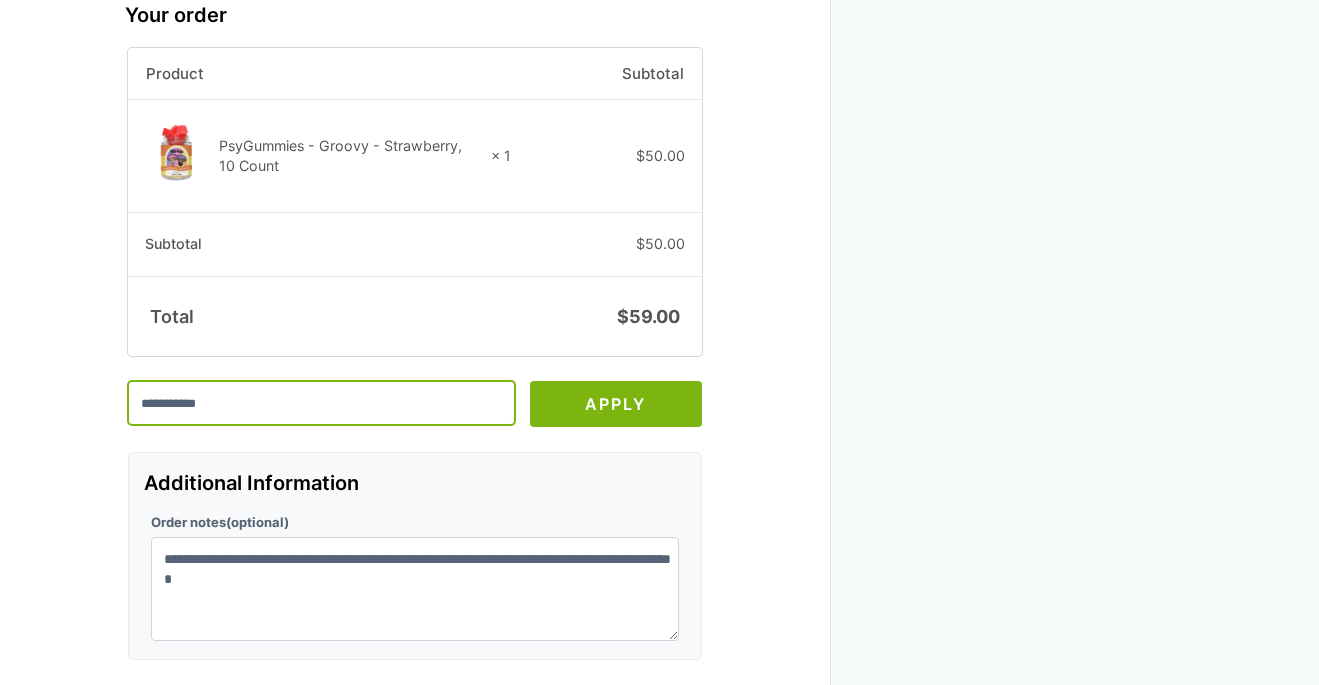 click at bounding box center [321, 403] 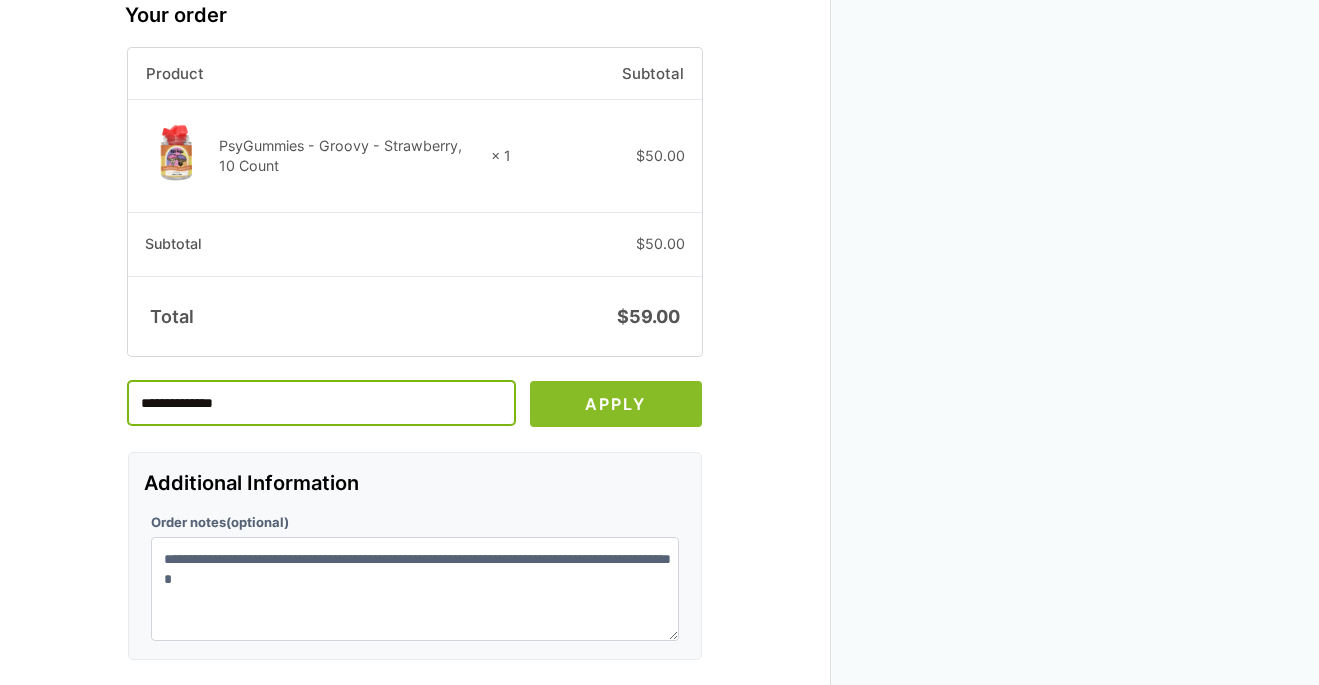 type on "**********" 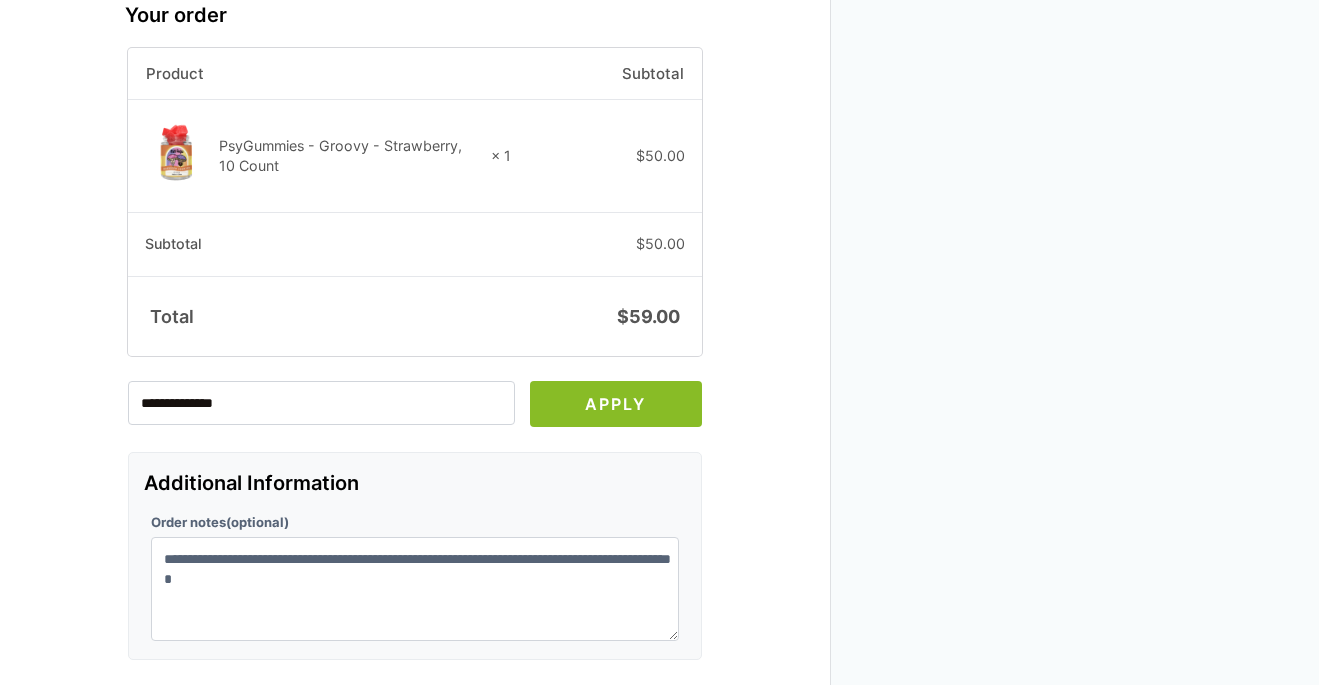 click on "Apply" at bounding box center [616, 404] 